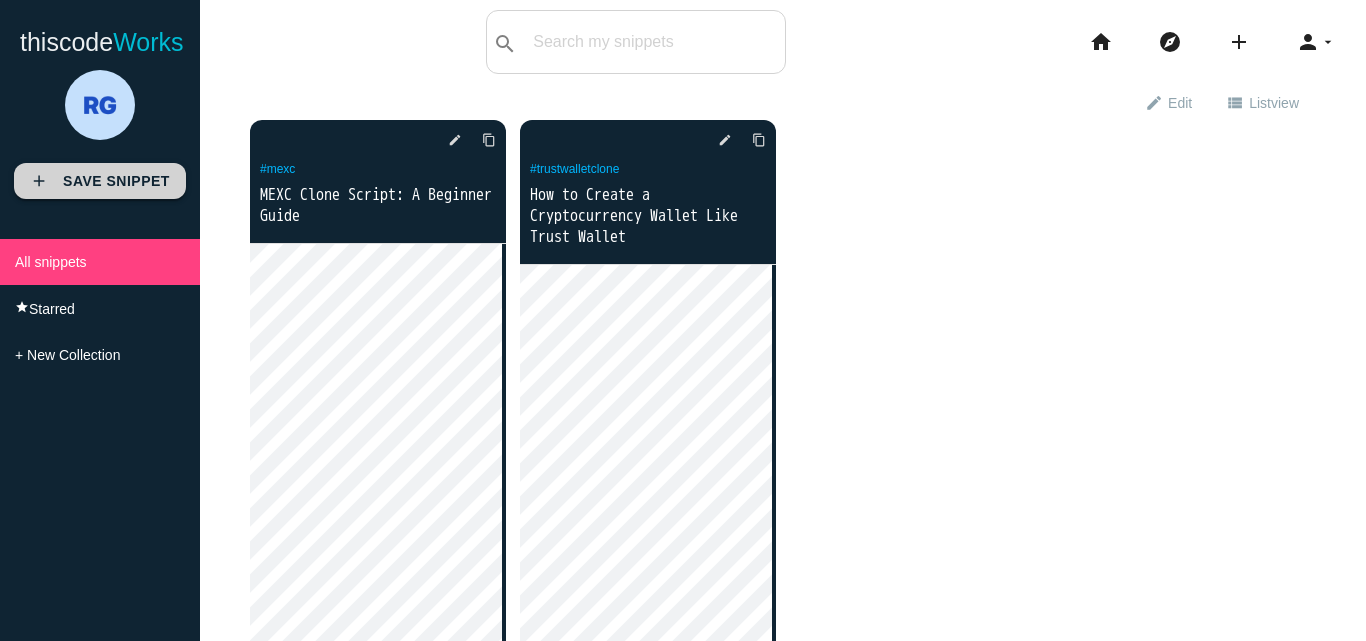 scroll, scrollTop: 0, scrollLeft: 0, axis: both 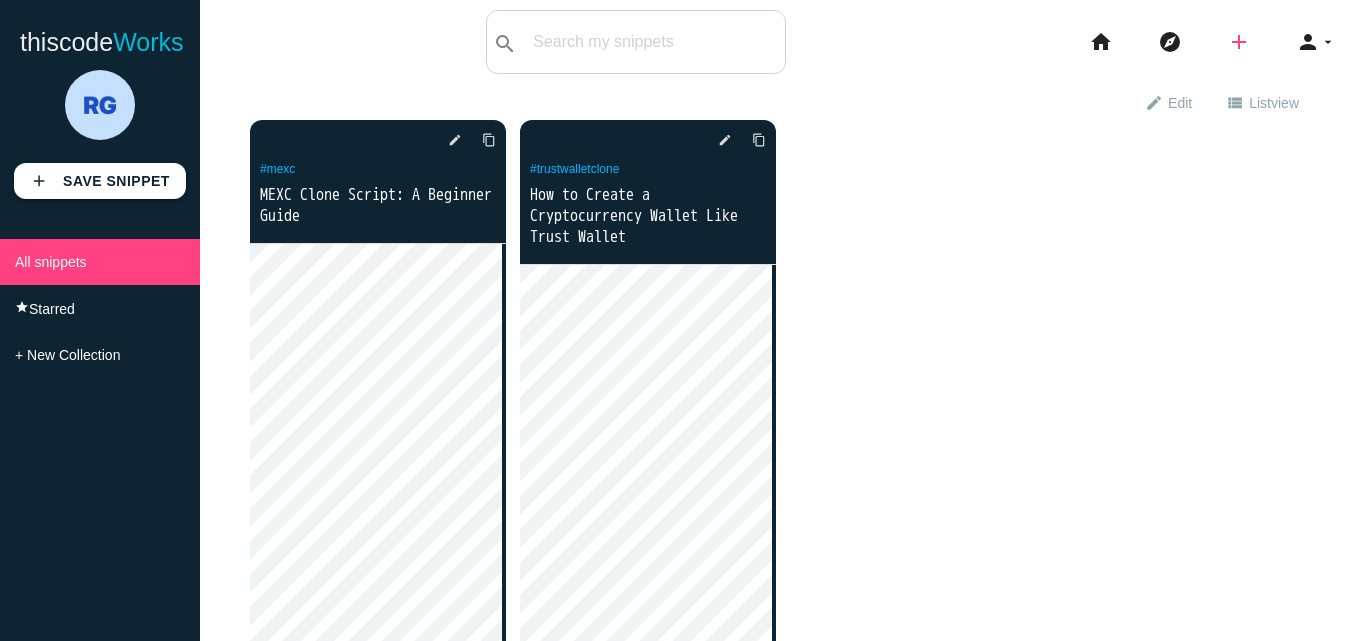 click on "add" at bounding box center [1239, 42] 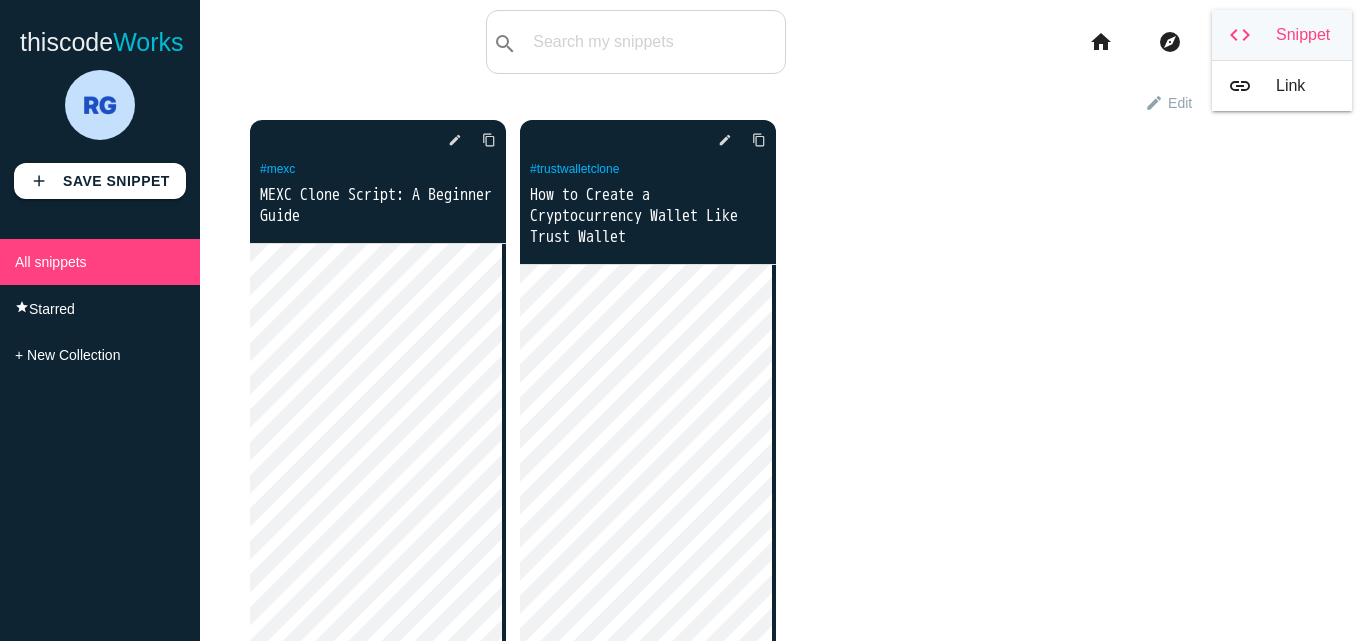 click on "code Snippet" at bounding box center (1282, 35) 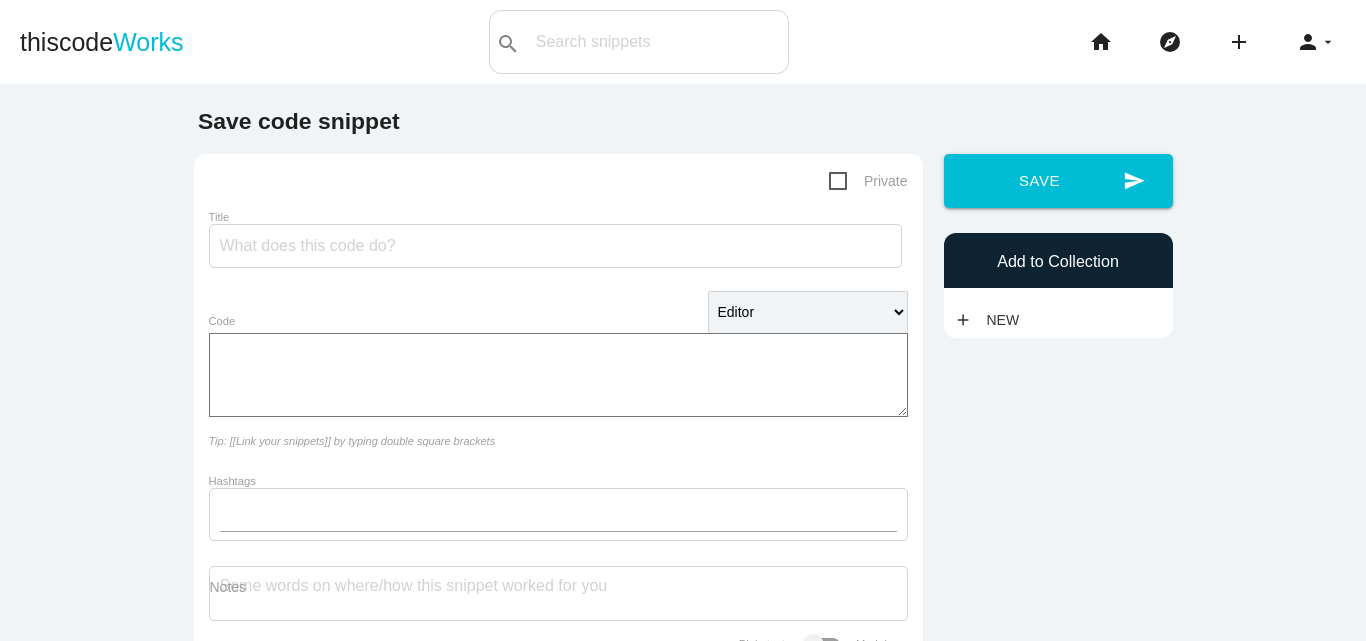 scroll, scrollTop: 0, scrollLeft: 0, axis: both 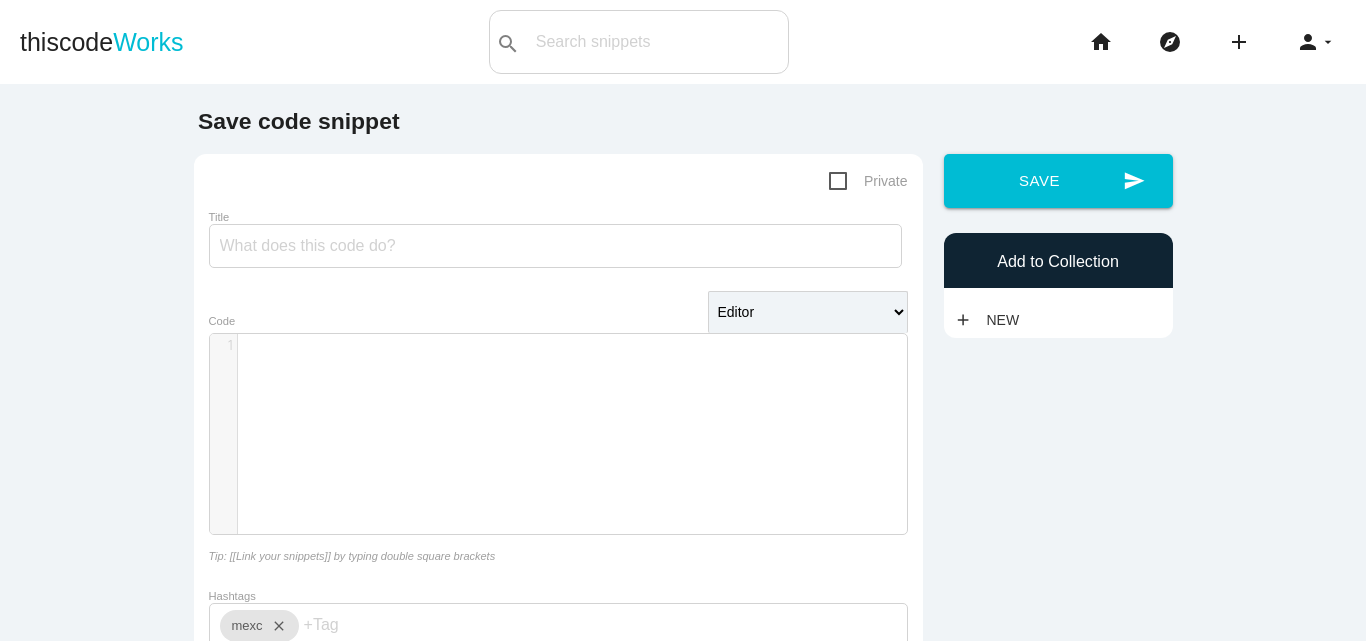 click on "Title" at bounding box center (558, 242) 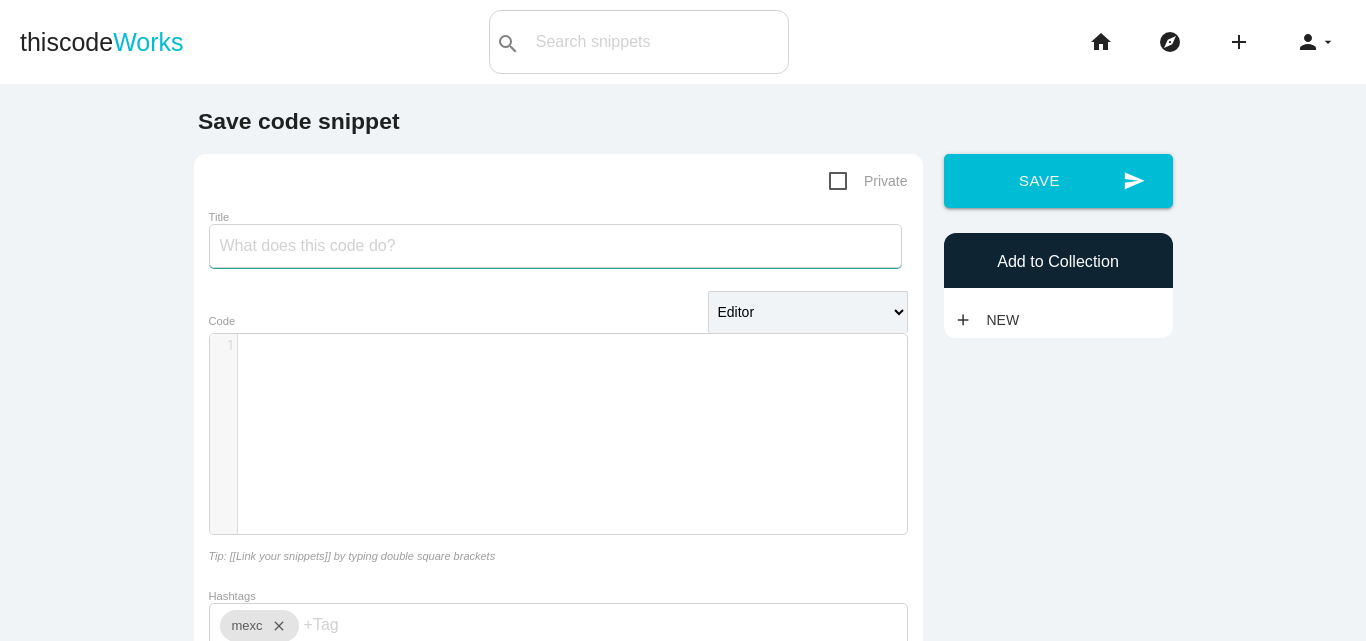 click on "Title" at bounding box center [555, 246] 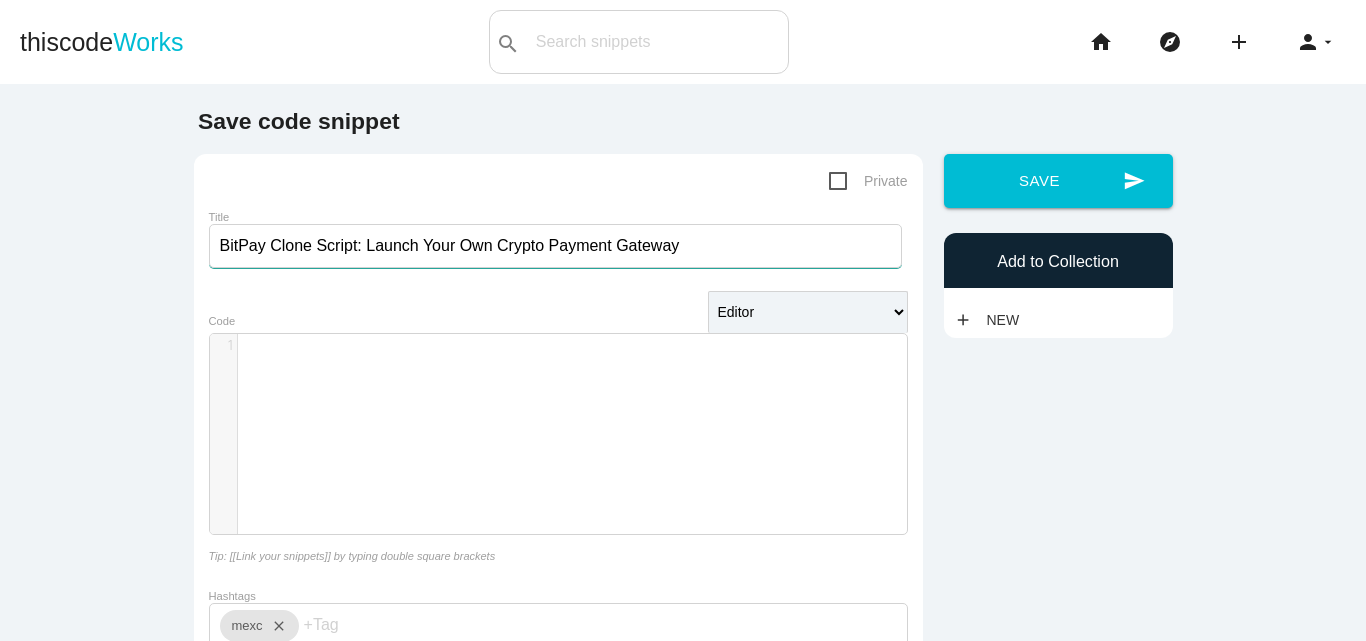 type on "BitPay Clone Script: Launch Your Own Crypto Payment Gateway" 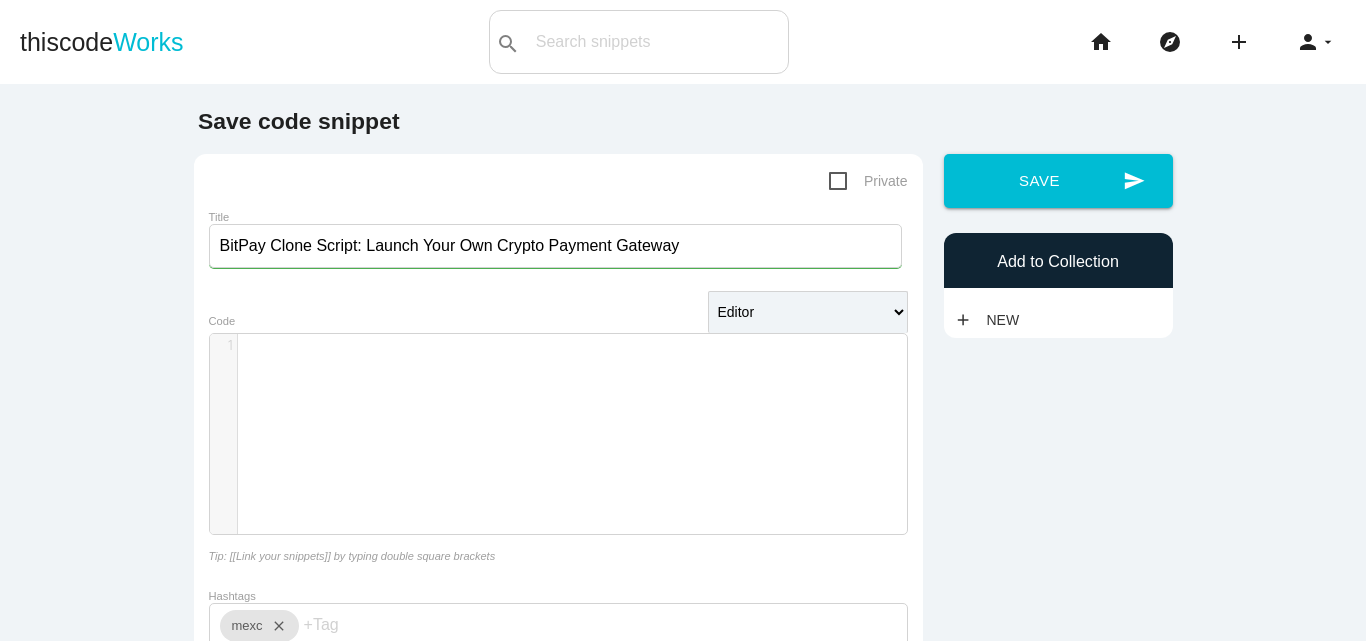 click on "​" at bounding box center (580, 346) 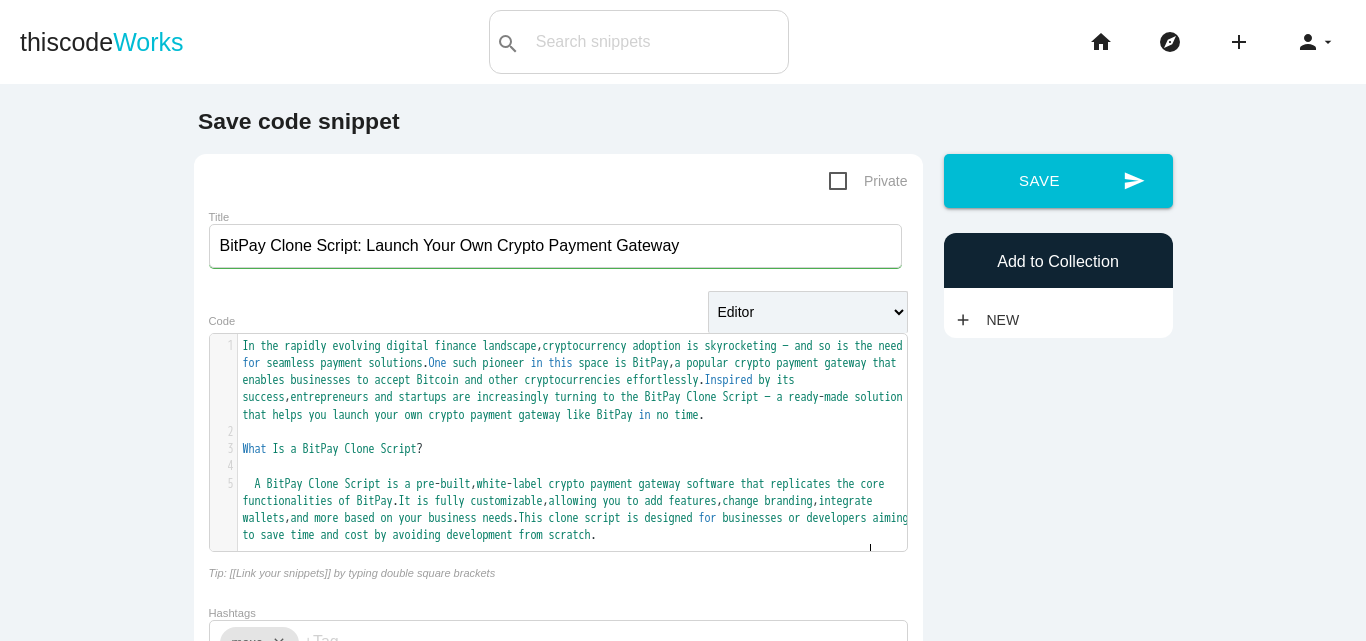 click on "A" at bounding box center (258, 484) 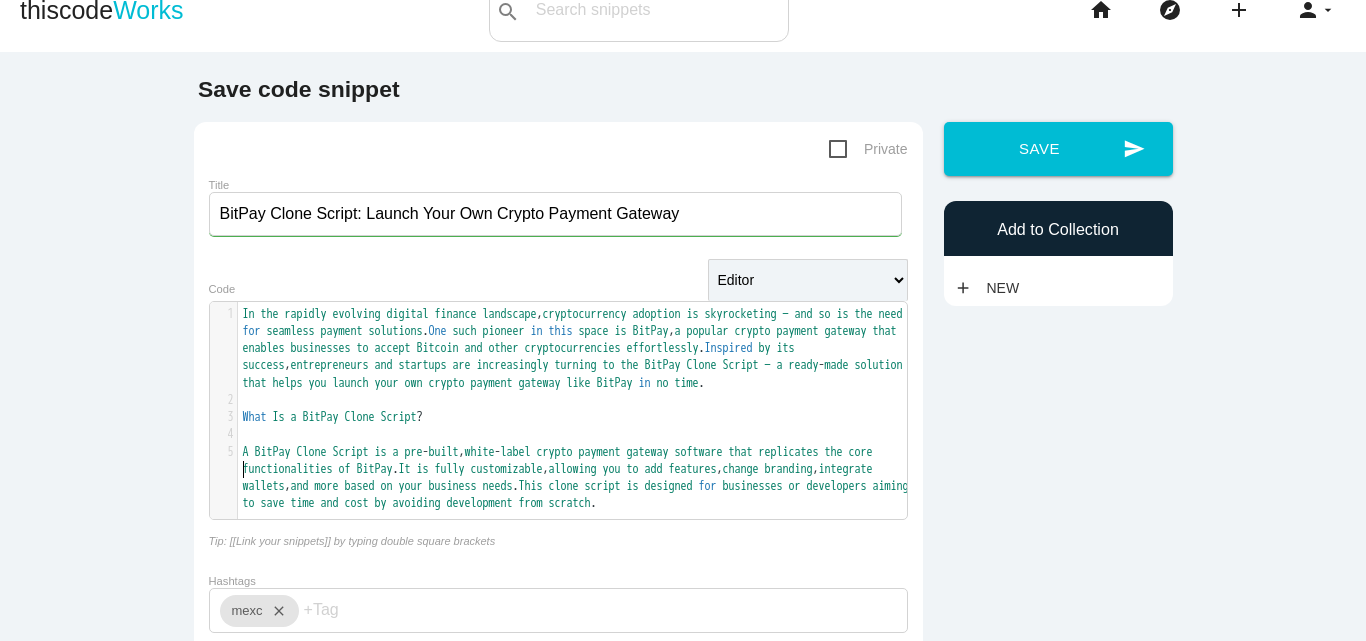 scroll, scrollTop: 100, scrollLeft: 0, axis: vertical 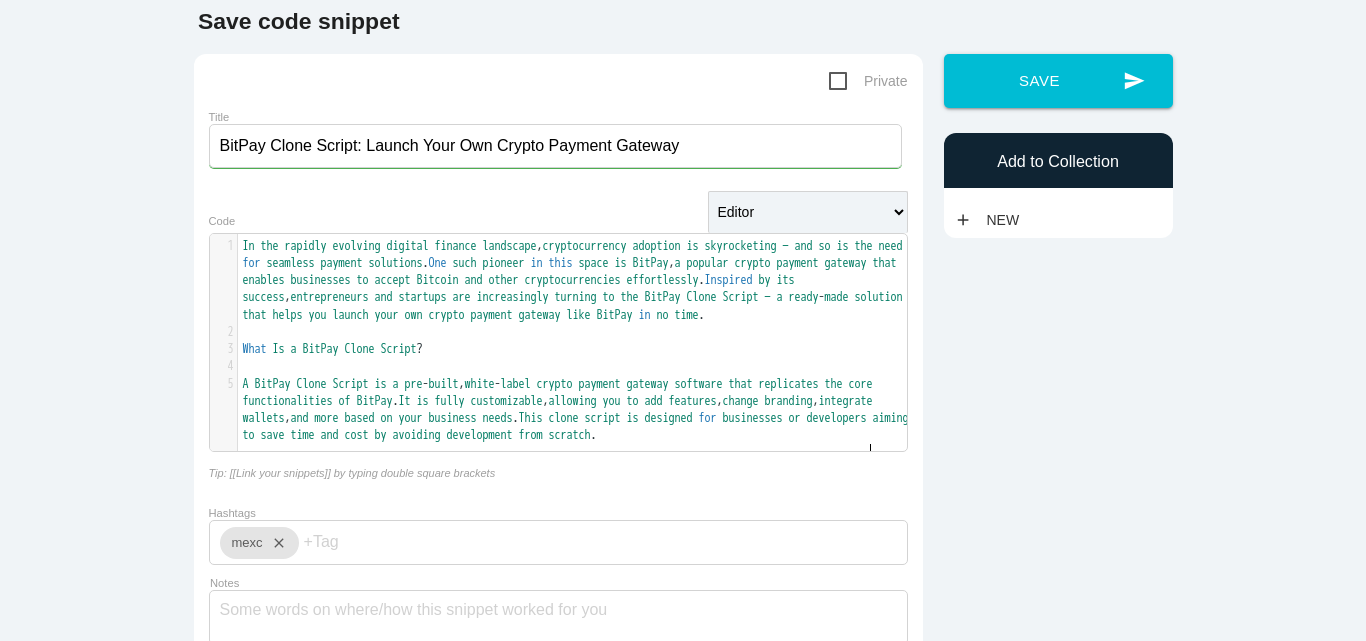click on "A   BitPay   Clone   Script   is   a   pre - built ,  white - label   crypto   payment   gateway   software   that   replicates   the   core   functionalities   of   BitPay .  It   is   fully   customizable ,  allowing   you   to   add   features ,  change   branding ,  integrate   wallets ,  and   more   based   on   your   business   needs .  This   clone   script   is   designed   for   businesses   or   developers   aiming   to   save   time   and   cost   by   avoiding   development   from   scratch ." at bounding box center [580, 410] 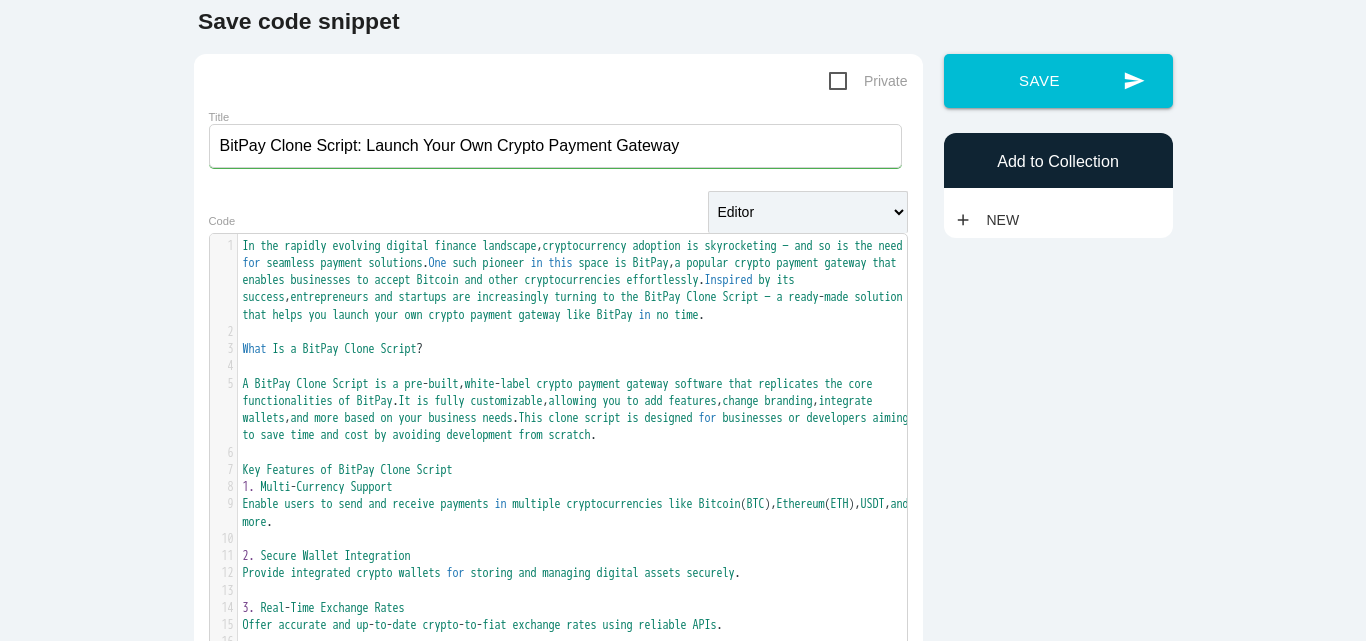 scroll, scrollTop: 0, scrollLeft: 0, axis: both 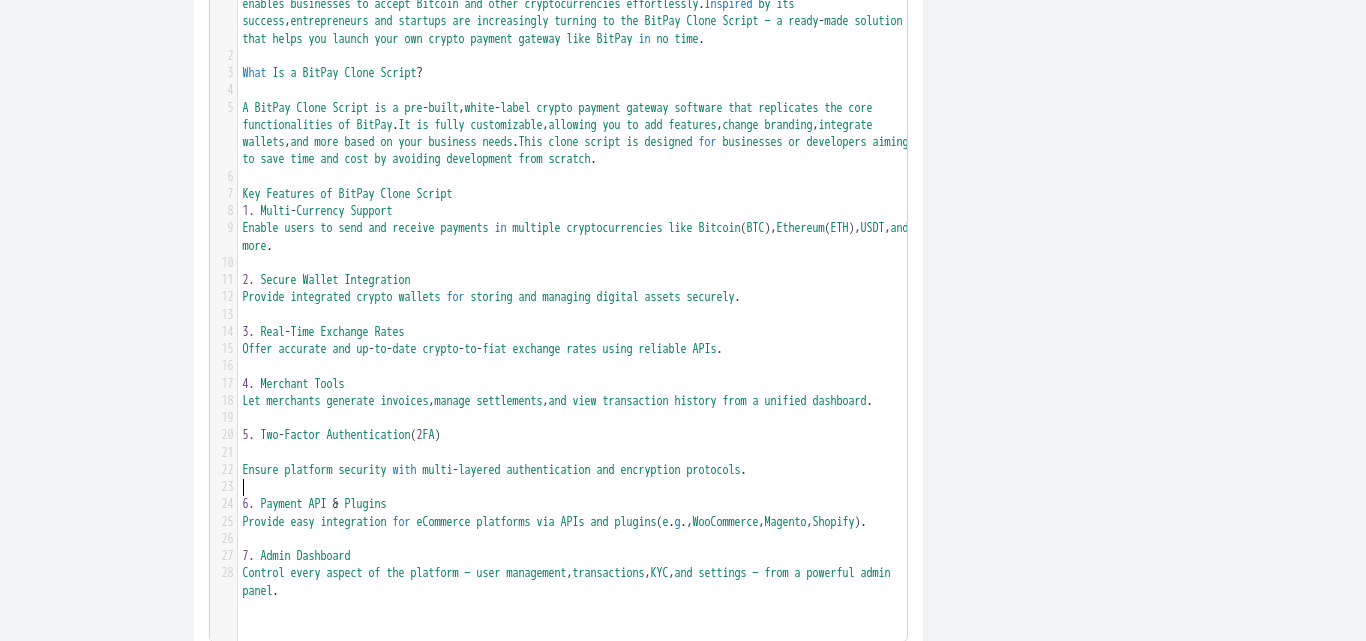 click on "4.   Merchant   Tools" at bounding box center [580, 384] 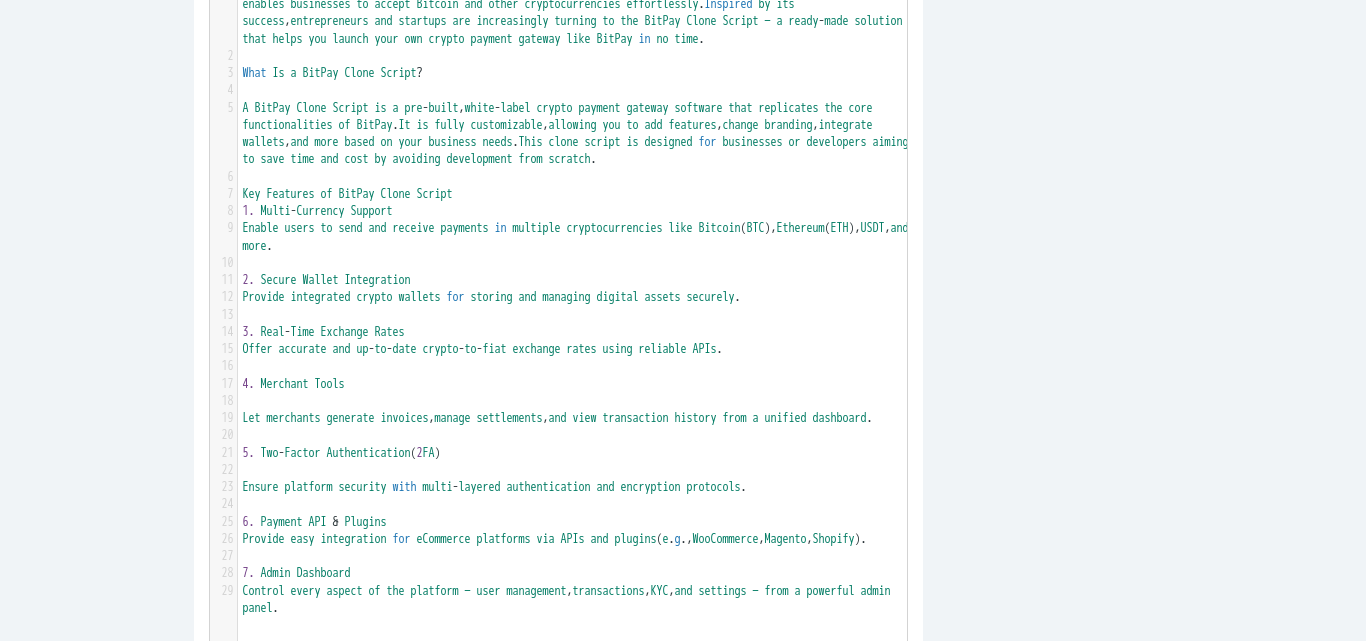 click on "3.   Real - Time   Exchange   Rates" at bounding box center (580, 332) 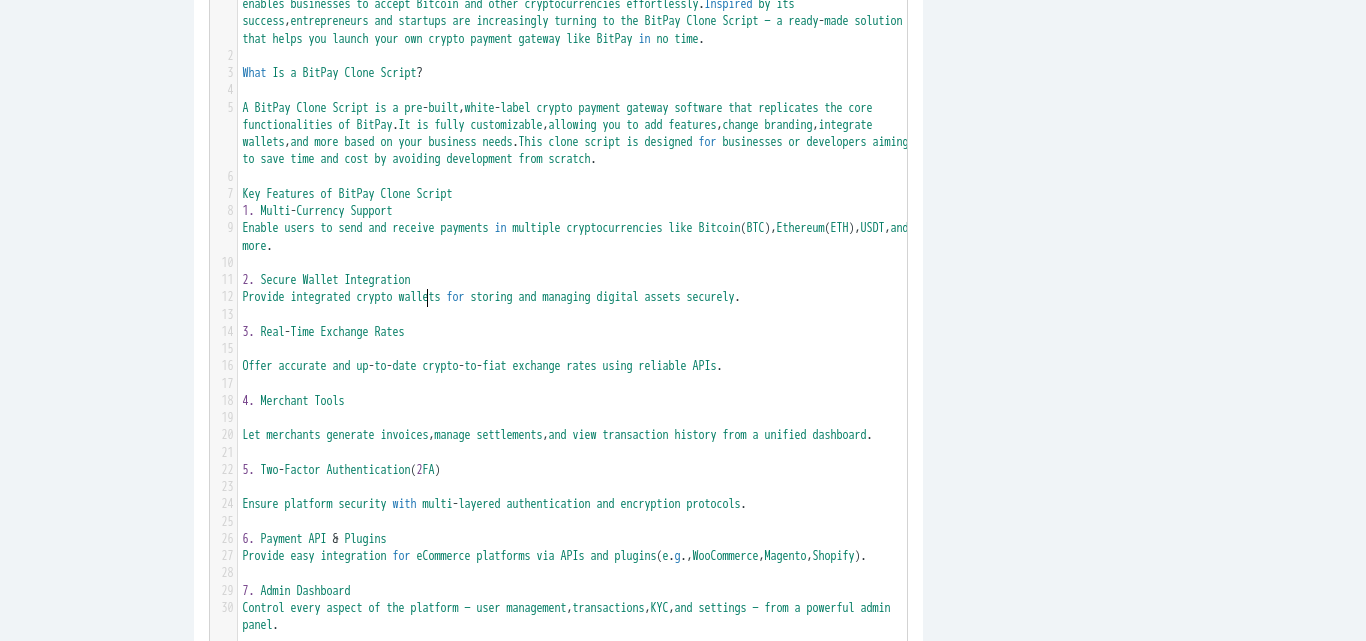 click on "2.   Secure   Wallet   Integration" at bounding box center [580, 280] 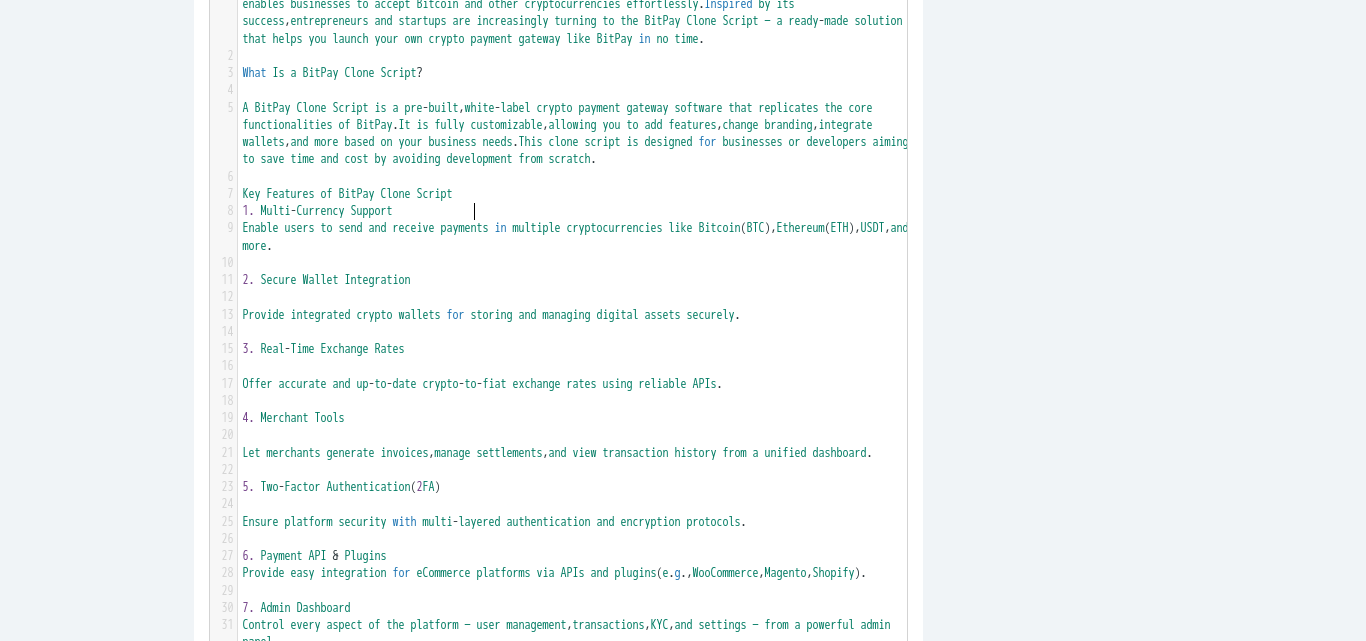 click on "Key   Features   of   BitPay   Clone   Script" at bounding box center (580, 194) 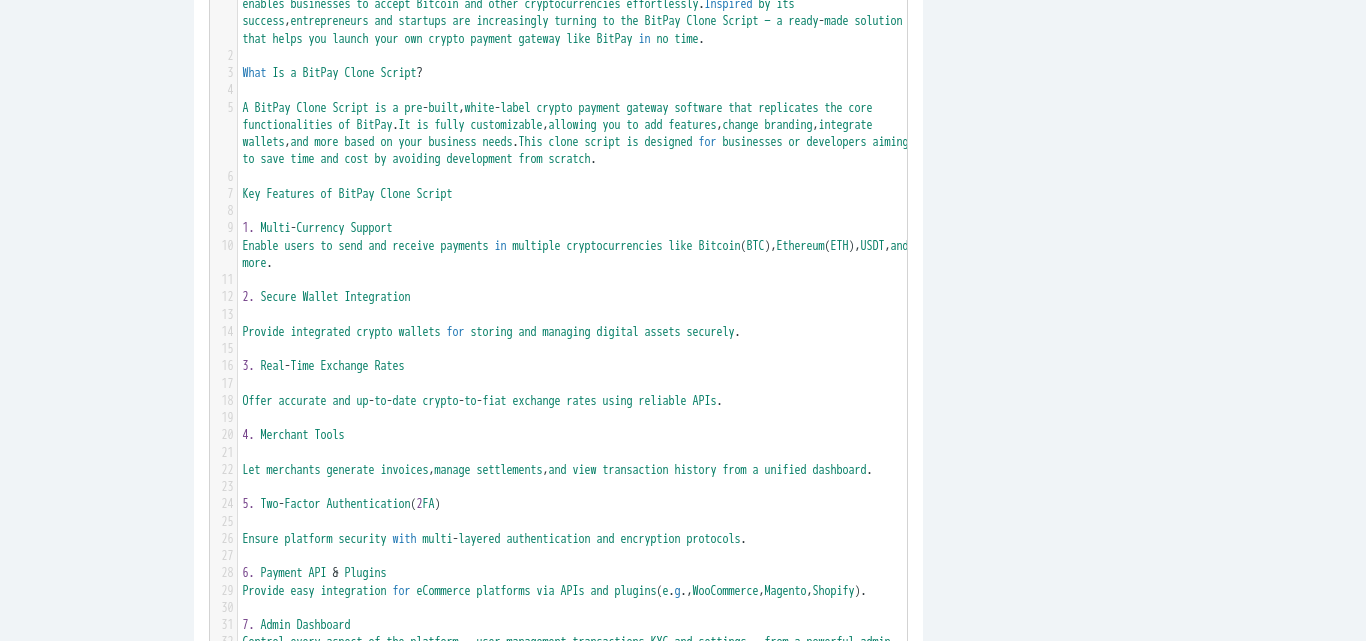 click on "1.   Multi - Currency   Support" at bounding box center [580, 228] 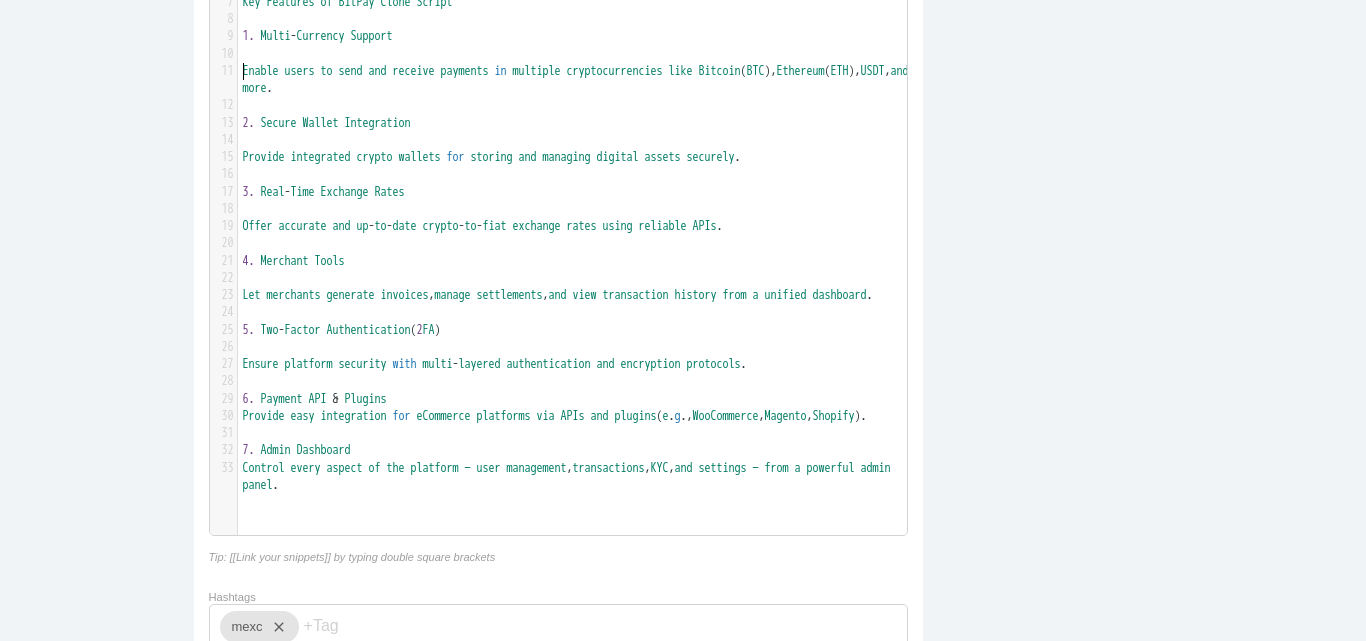 scroll, scrollTop: 576, scrollLeft: 0, axis: vertical 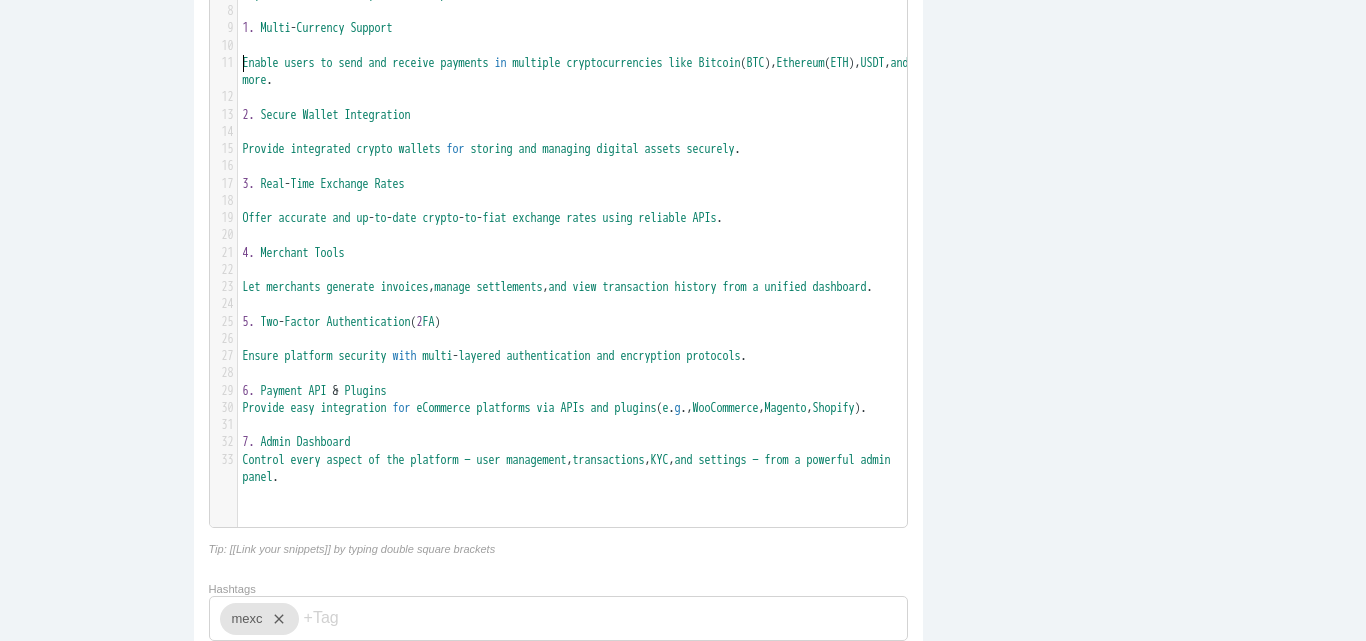 click on "​" at bounding box center (580, 425) 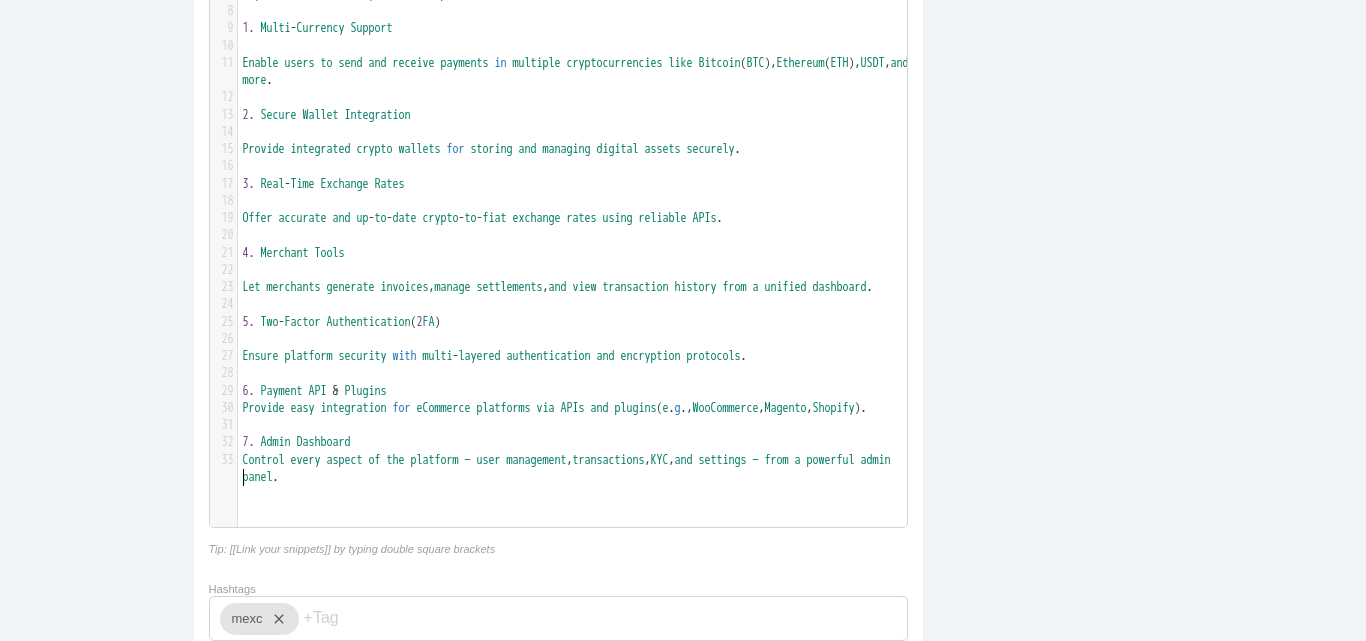 click on "7.   Admin   Dashboard" at bounding box center [580, 442] 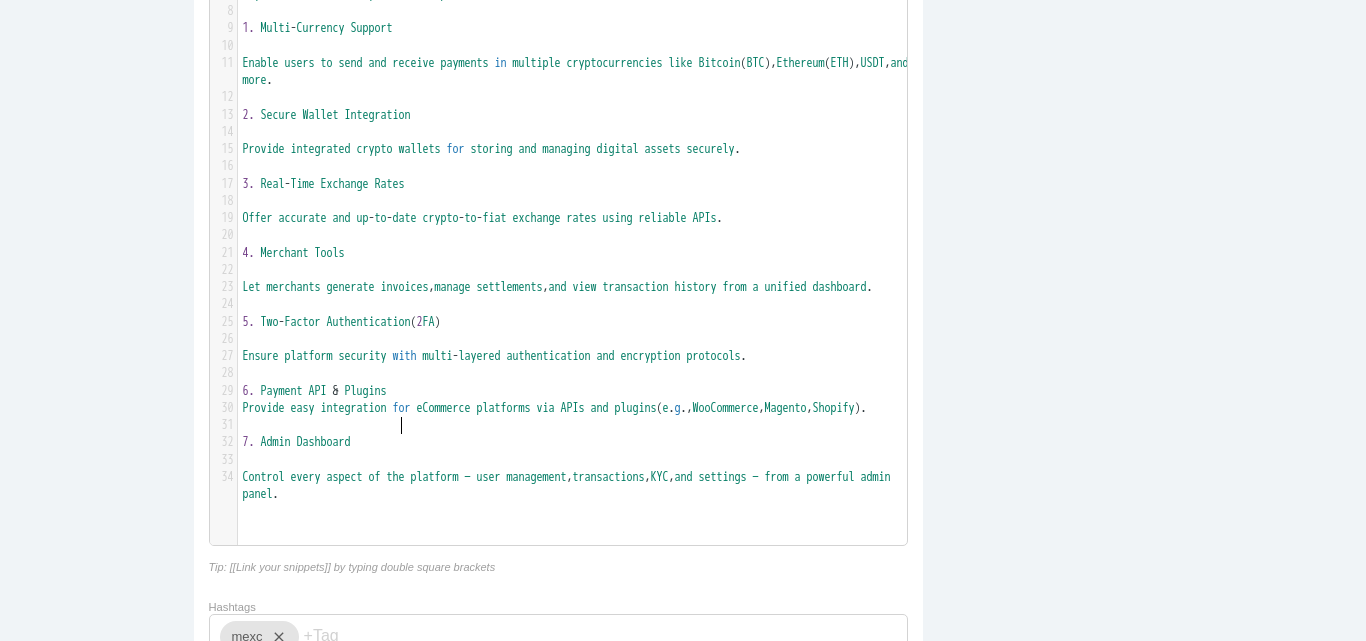 click on "6.   Payment   API   &   Plugins" at bounding box center [580, 391] 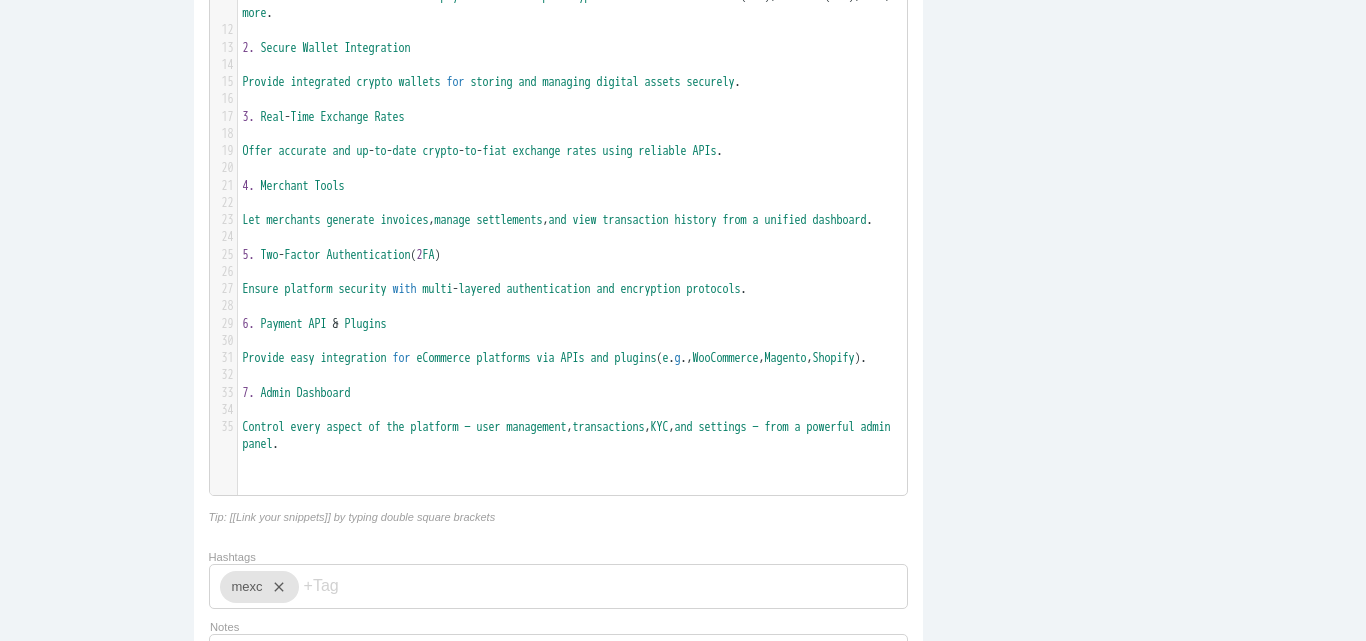 scroll, scrollTop: 776, scrollLeft: 0, axis: vertical 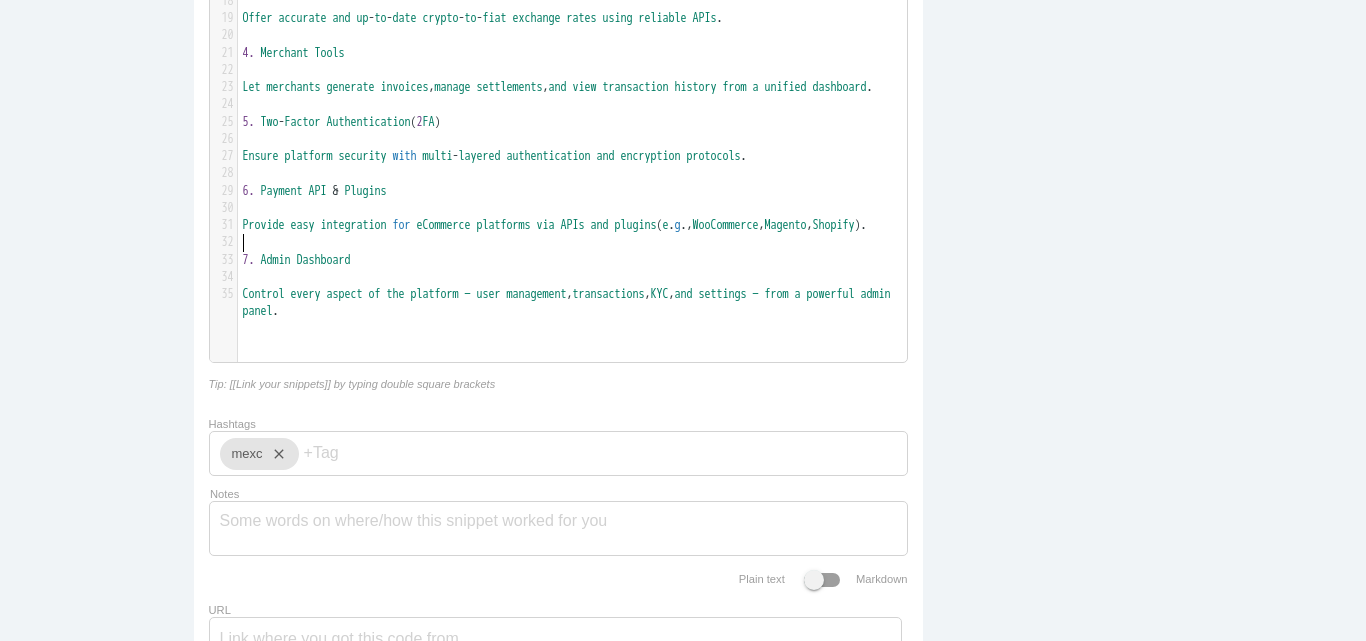 click on "Control   every   aspect   of   the   platform   —   user   management ,  transactions ,  KYC ,  and   settings   —   from   a   powerful   admin   panel ." at bounding box center [580, 303] 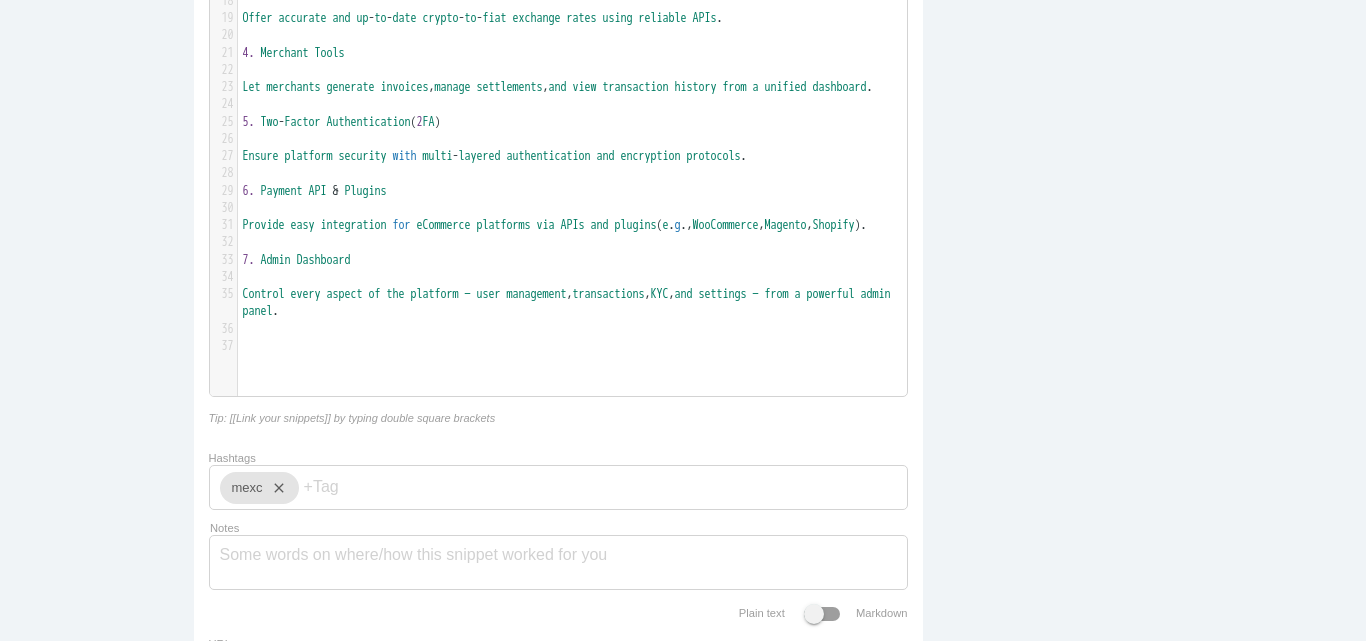 scroll, scrollTop: 676, scrollLeft: 0, axis: vertical 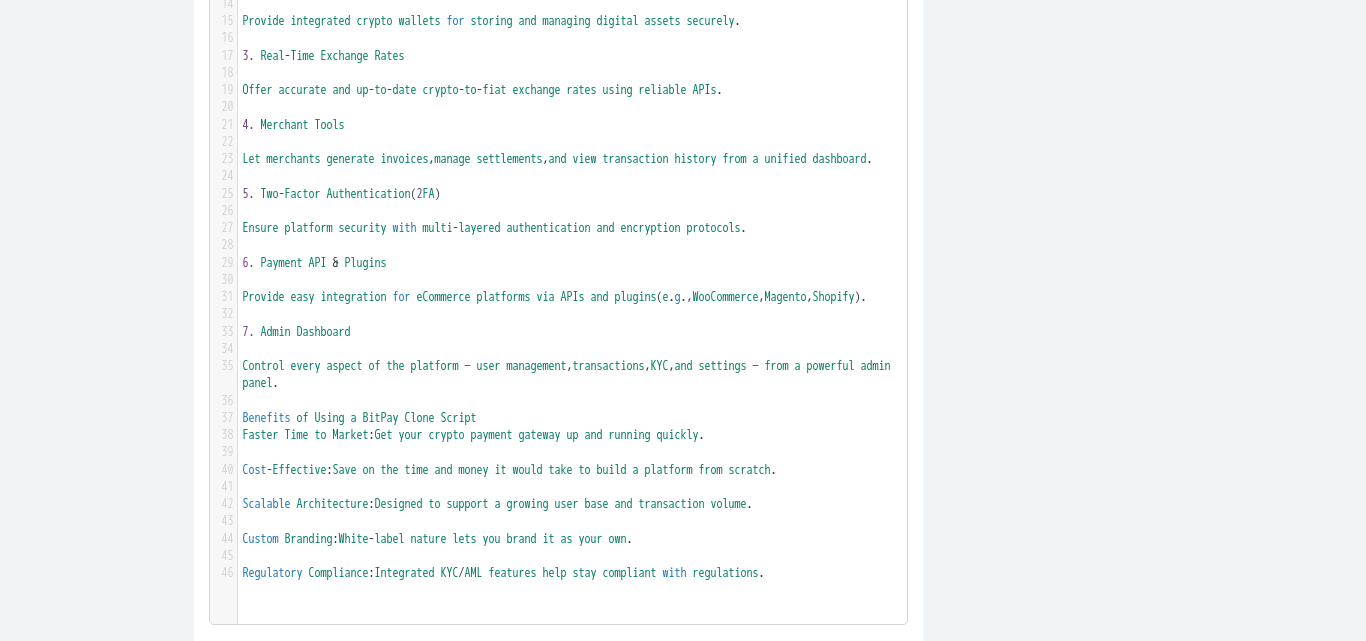 click on "Benefits   of   Using   a   BitPay   Clone   Script" at bounding box center [580, 418] 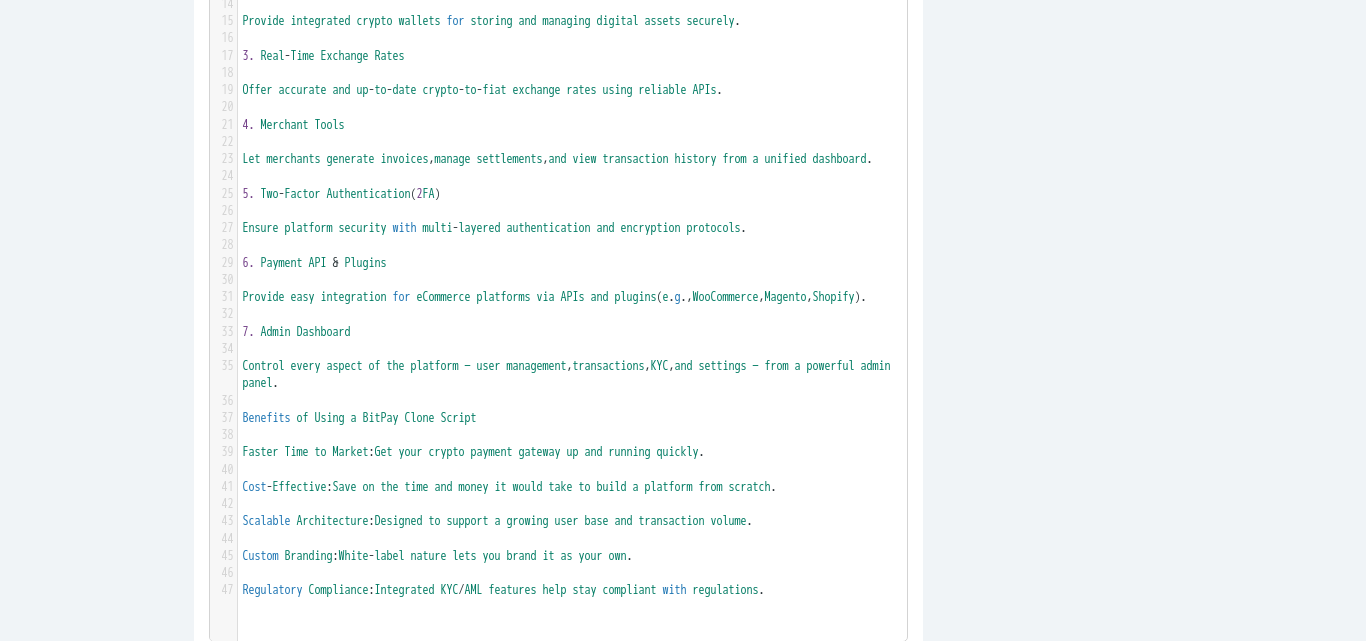 scroll, scrollTop: 1004, scrollLeft: 0, axis: vertical 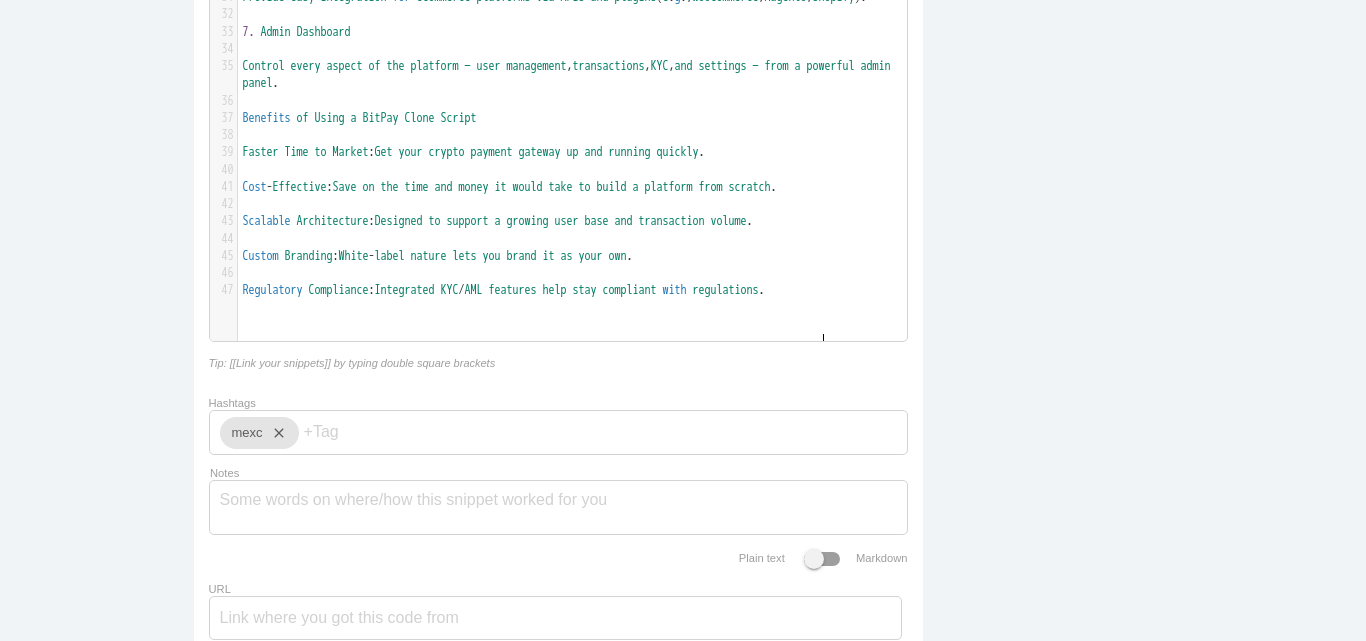 click on "Regulatory   Compliance :  Integrated   KYC / AML   features   help   stay   compliant   with   regulations ." at bounding box center [580, 290] 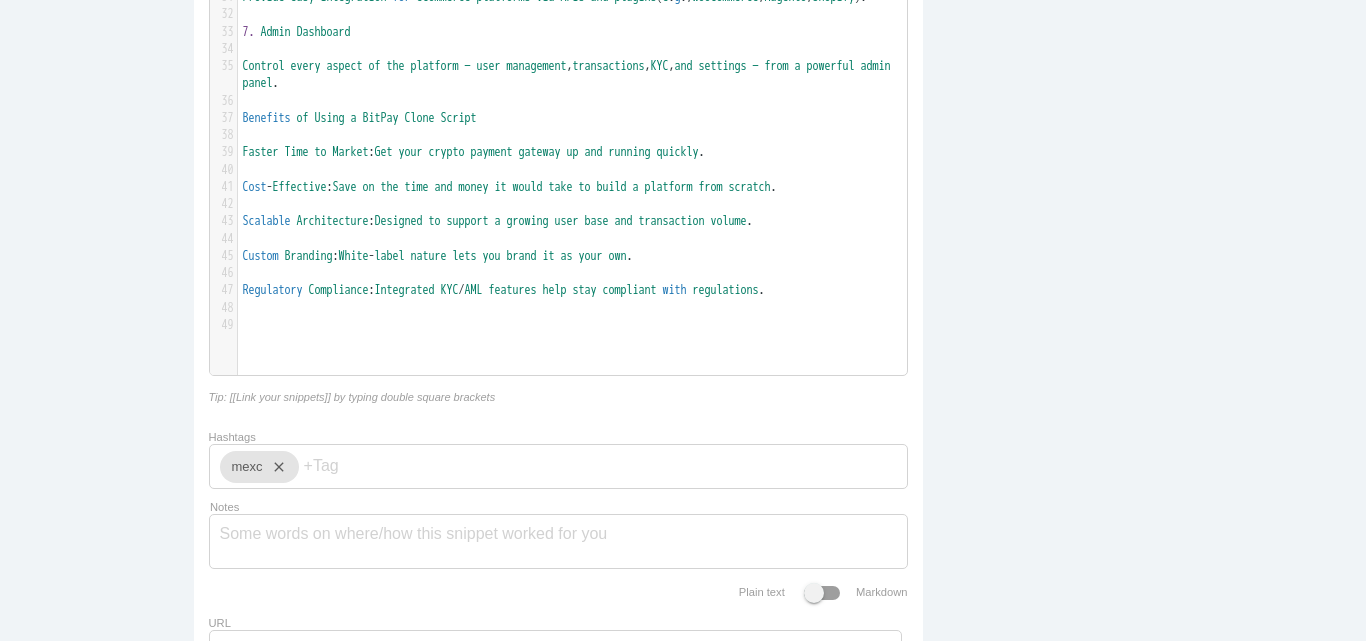 paste 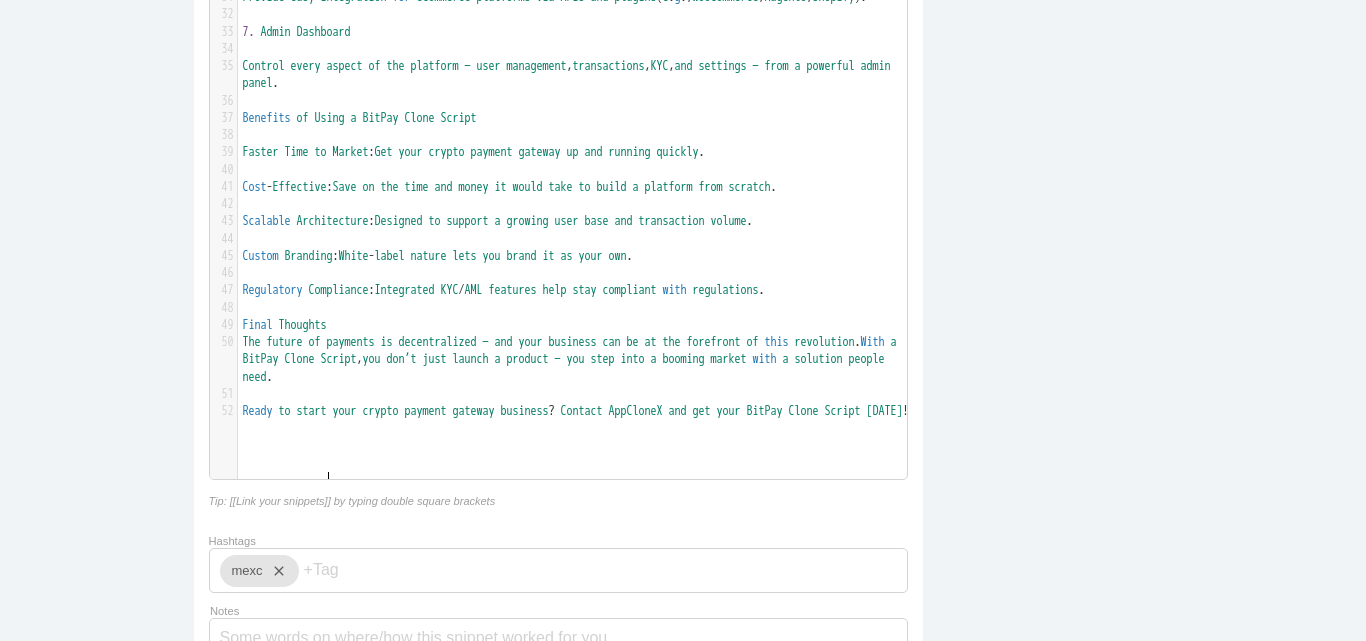 click on "payments" at bounding box center (351, 342) 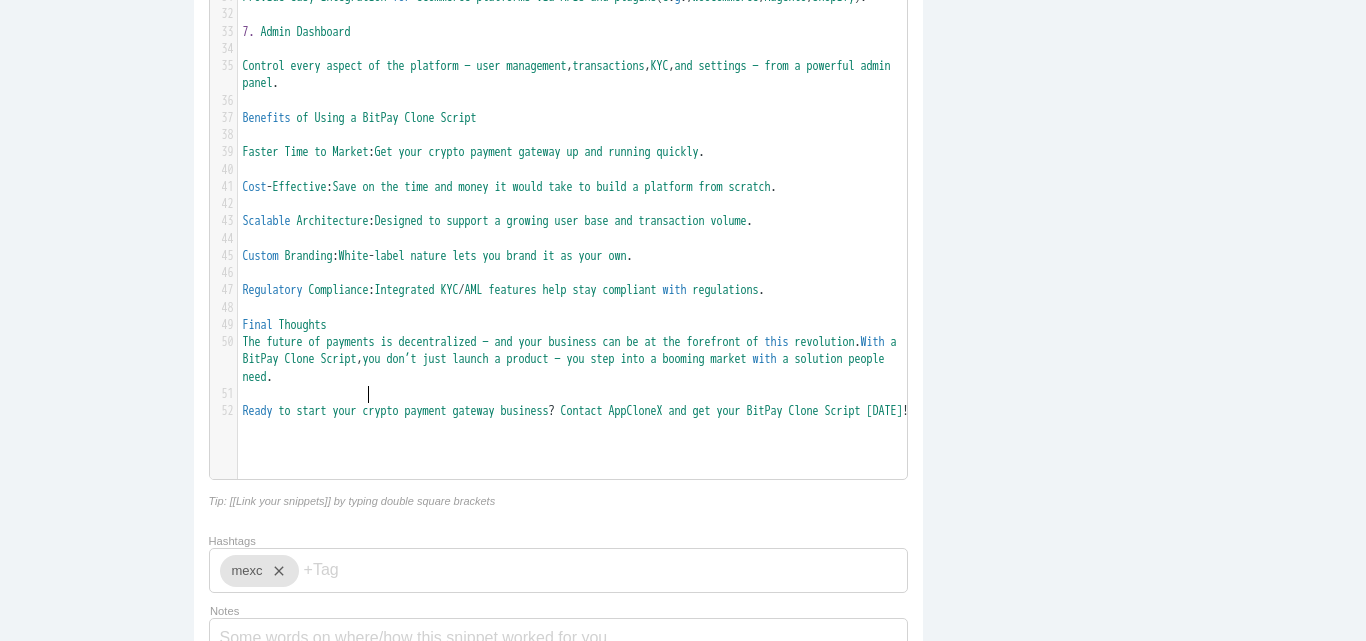 click on "Final   Thoughts" at bounding box center [580, 325] 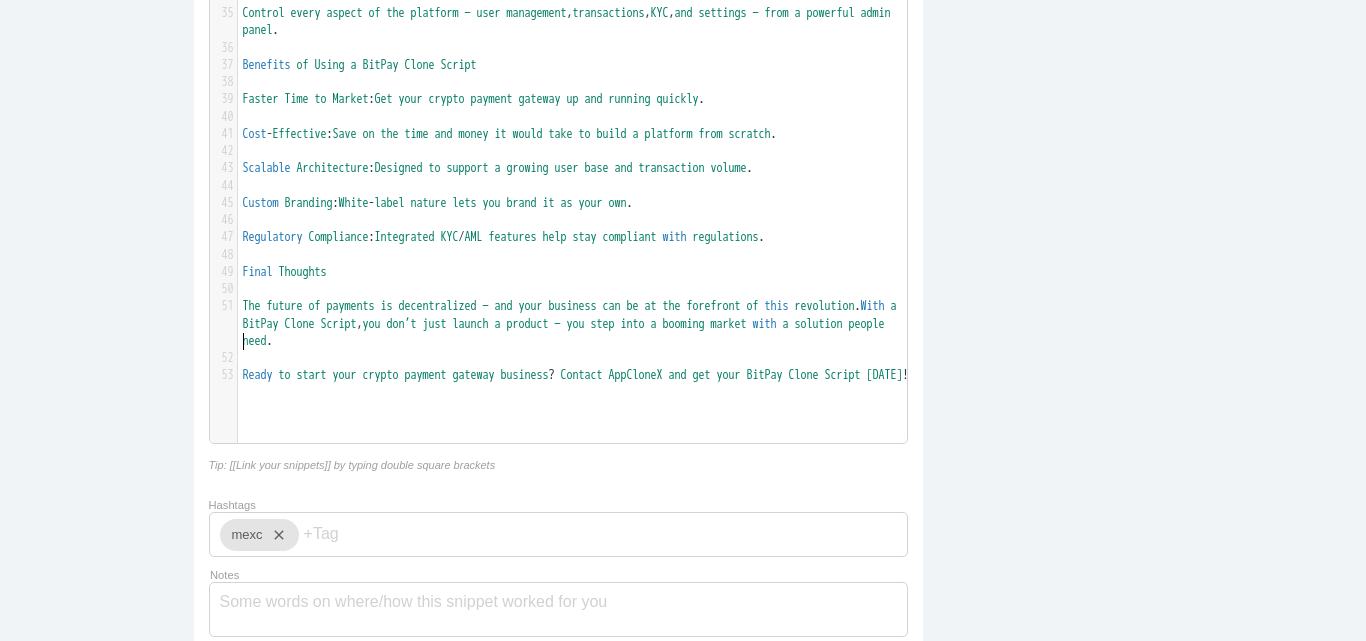 scroll, scrollTop: 1104, scrollLeft: 0, axis: vertical 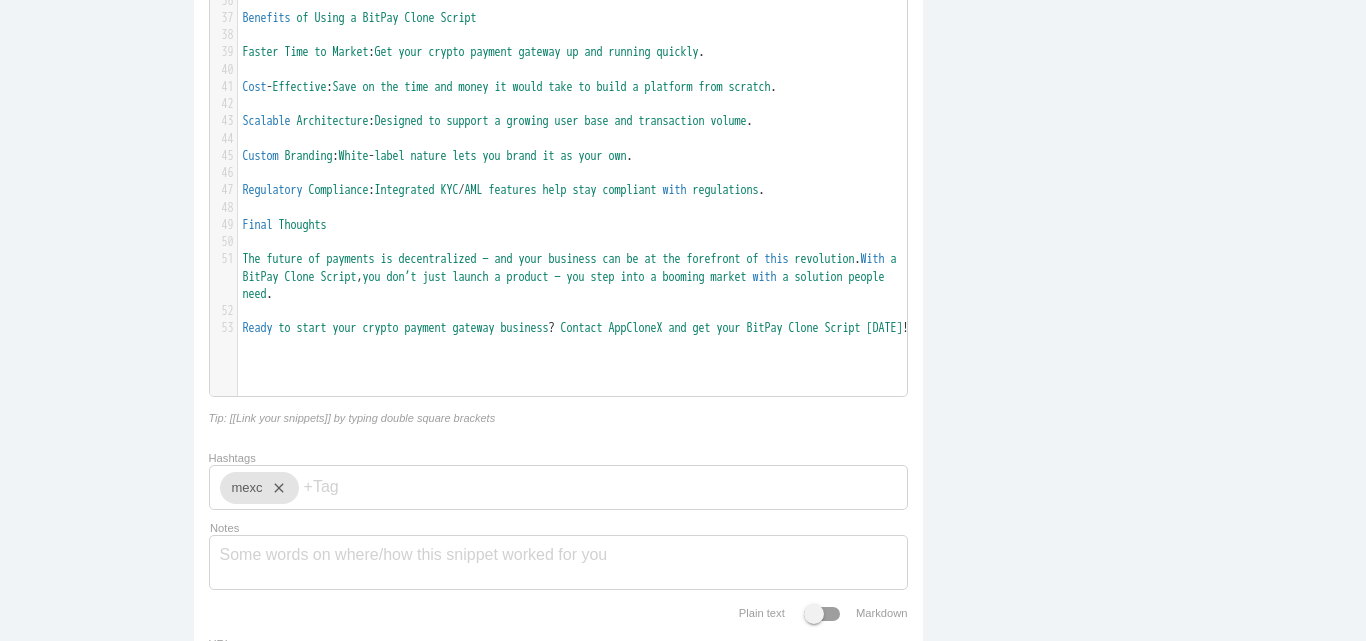 click on "Ready   to   start   your   crypto   payment   gateway   business ?   Contact   AppCloneX   and   get   your   BitPay   Clone   Script   [DATE] !" at bounding box center [580, 328] 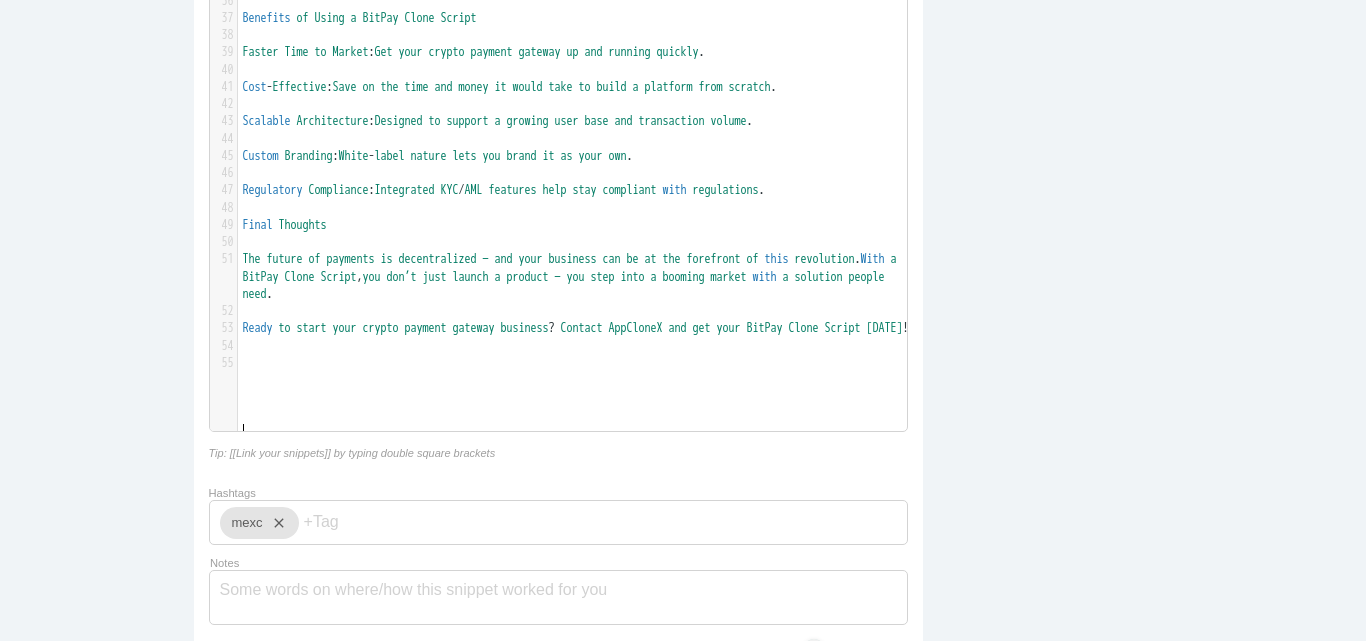 click on "AppCloneX" at bounding box center [636, 328] 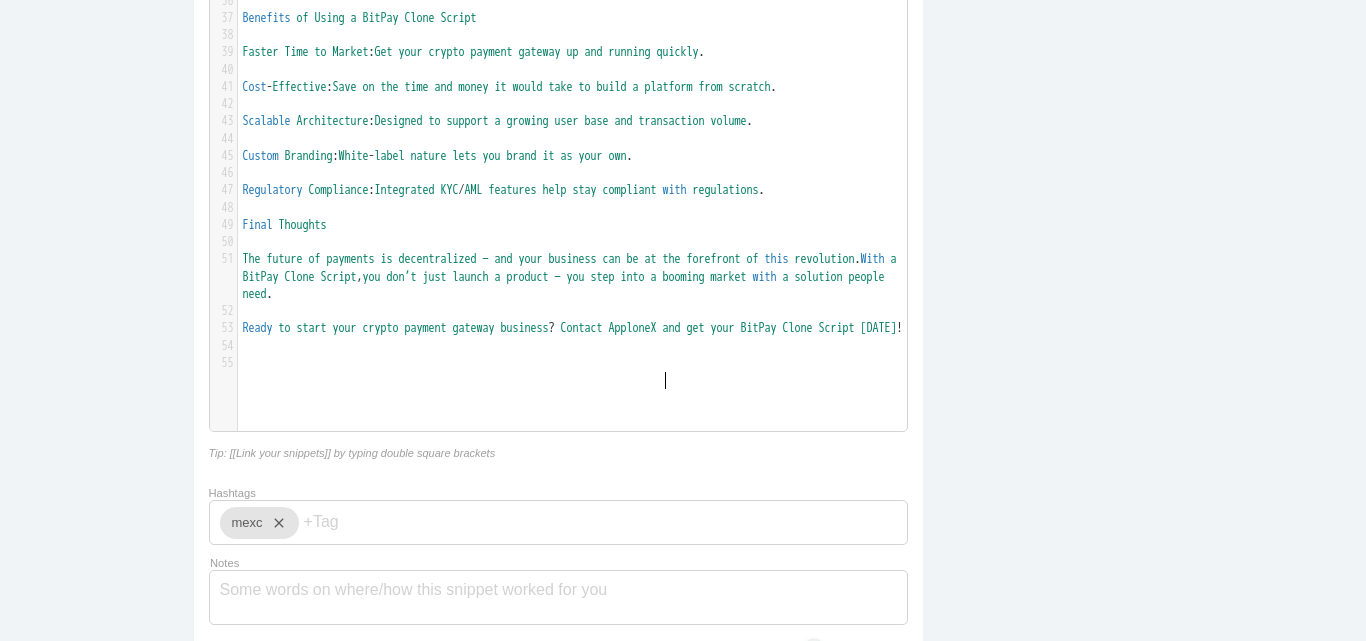 type on "c" 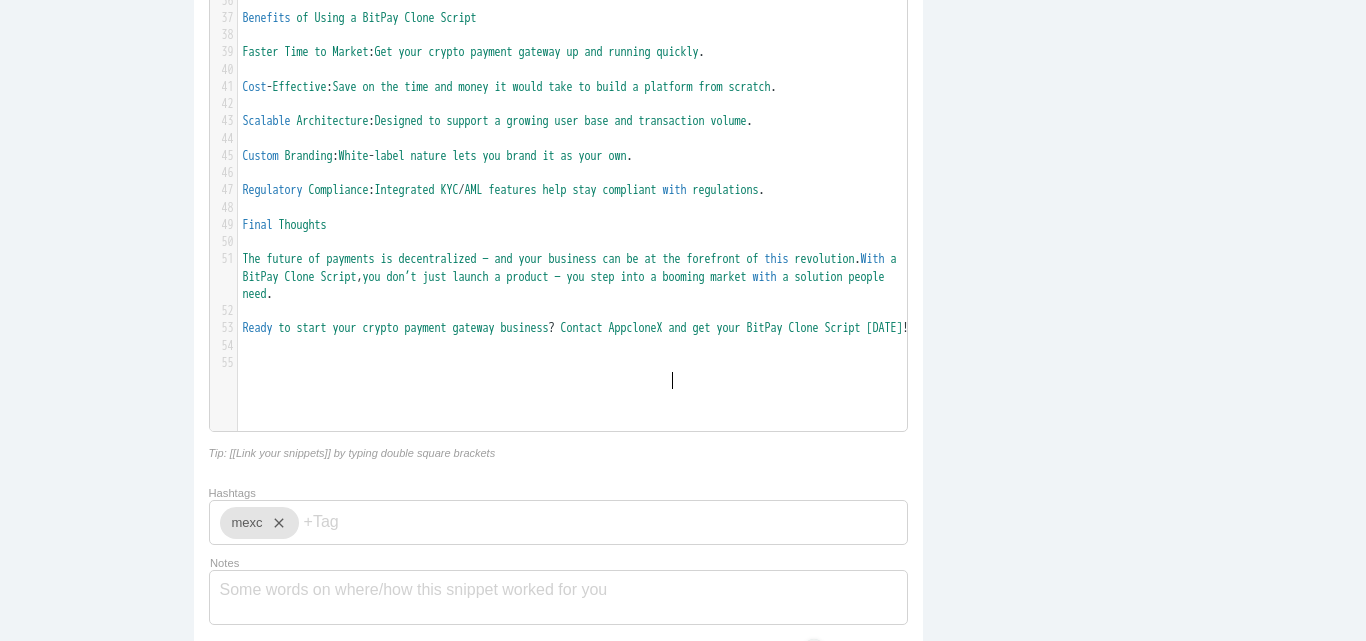 scroll, scrollTop: 6, scrollLeft: 5, axis: both 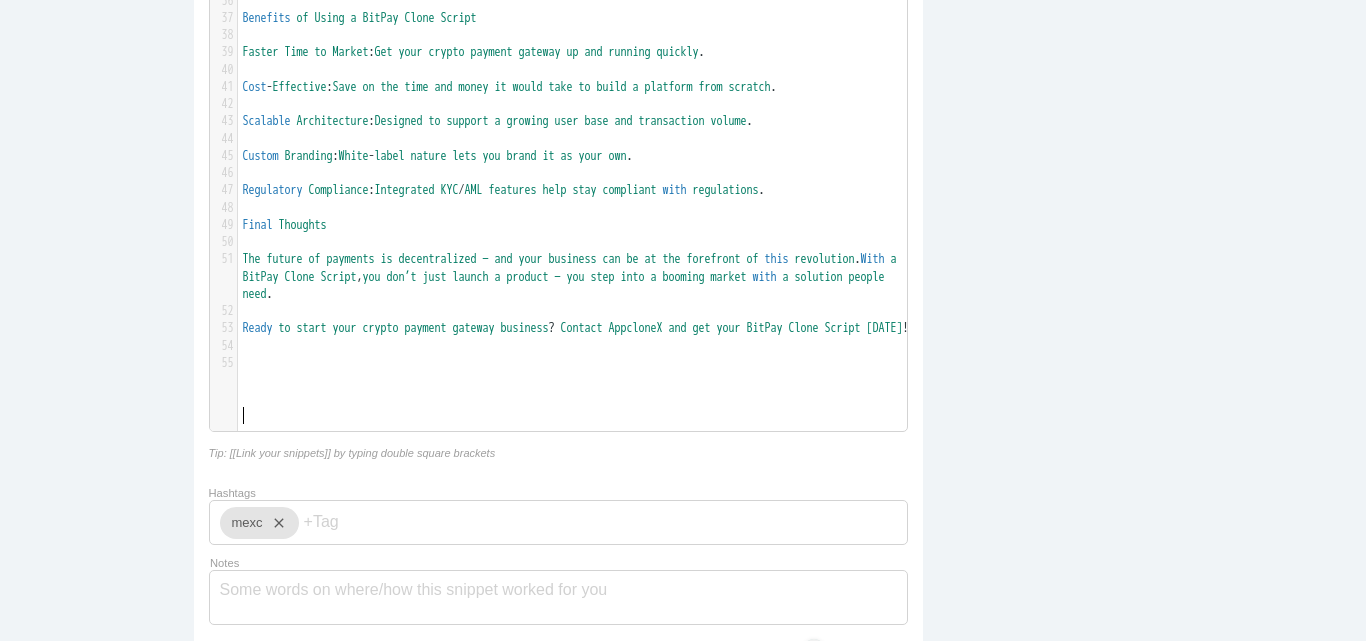 click on "​" at bounding box center [580, 363] 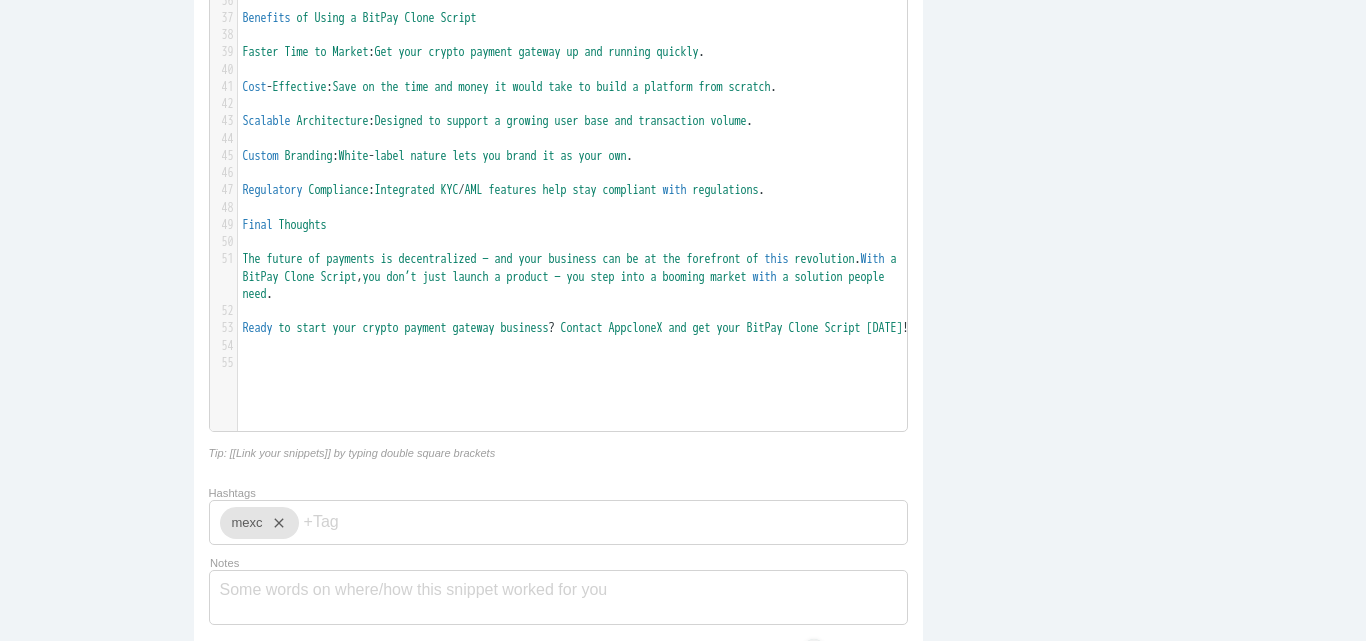scroll, scrollTop: 6, scrollLeft: 1, axis: both 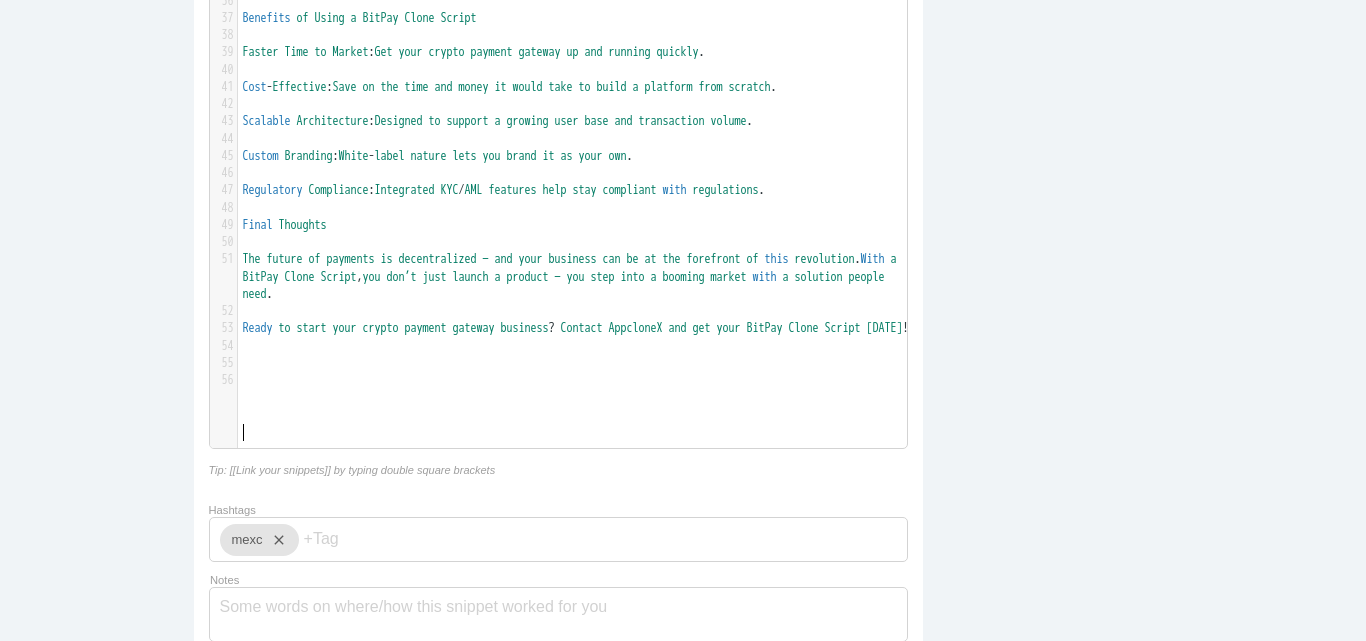 click on "​" at bounding box center (580, 380) 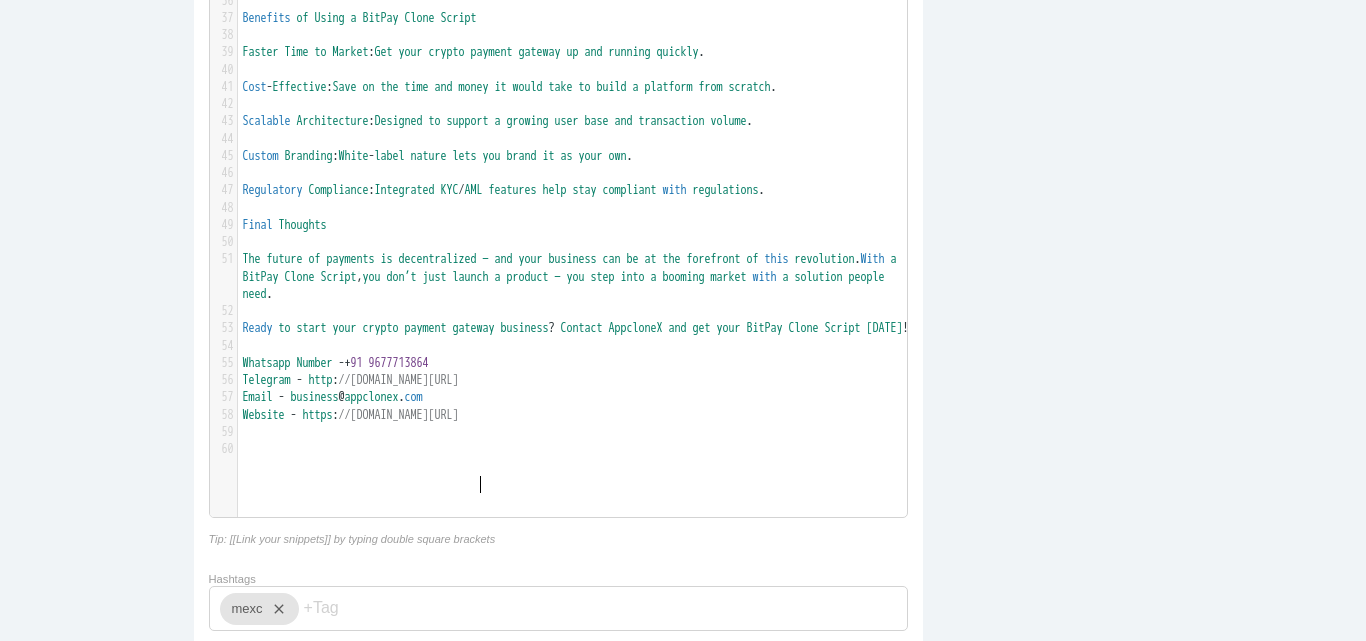 type on "[DOMAIN_NAME][URL]" 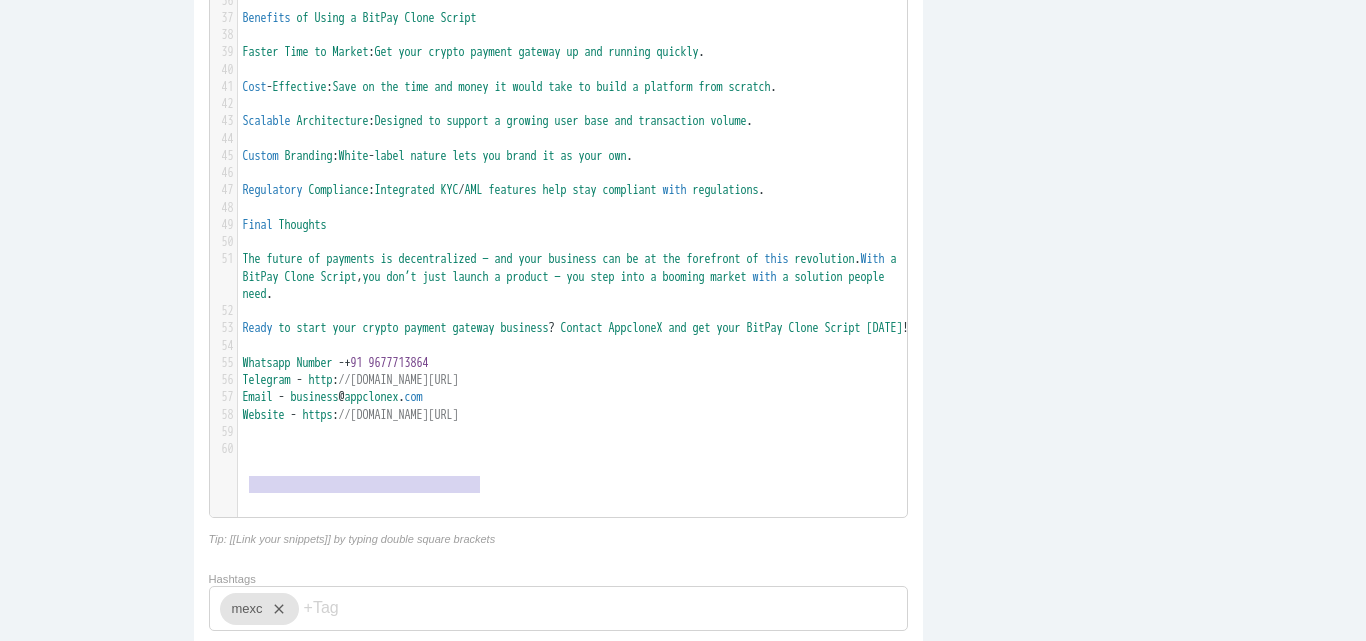 type on "Website - [URL][DOMAIN_NAME]" 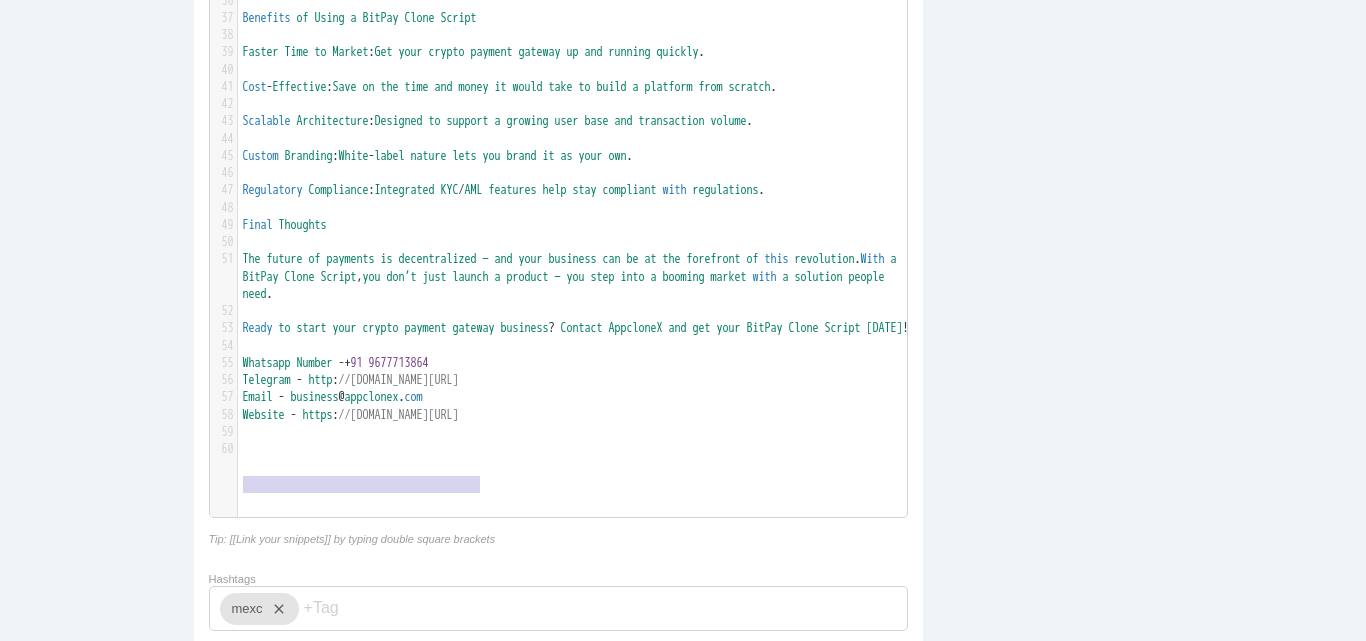 drag, startPoint x: 513, startPoint y: 489, endPoint x: 234, endPoint y: 493, distance: 279.0287 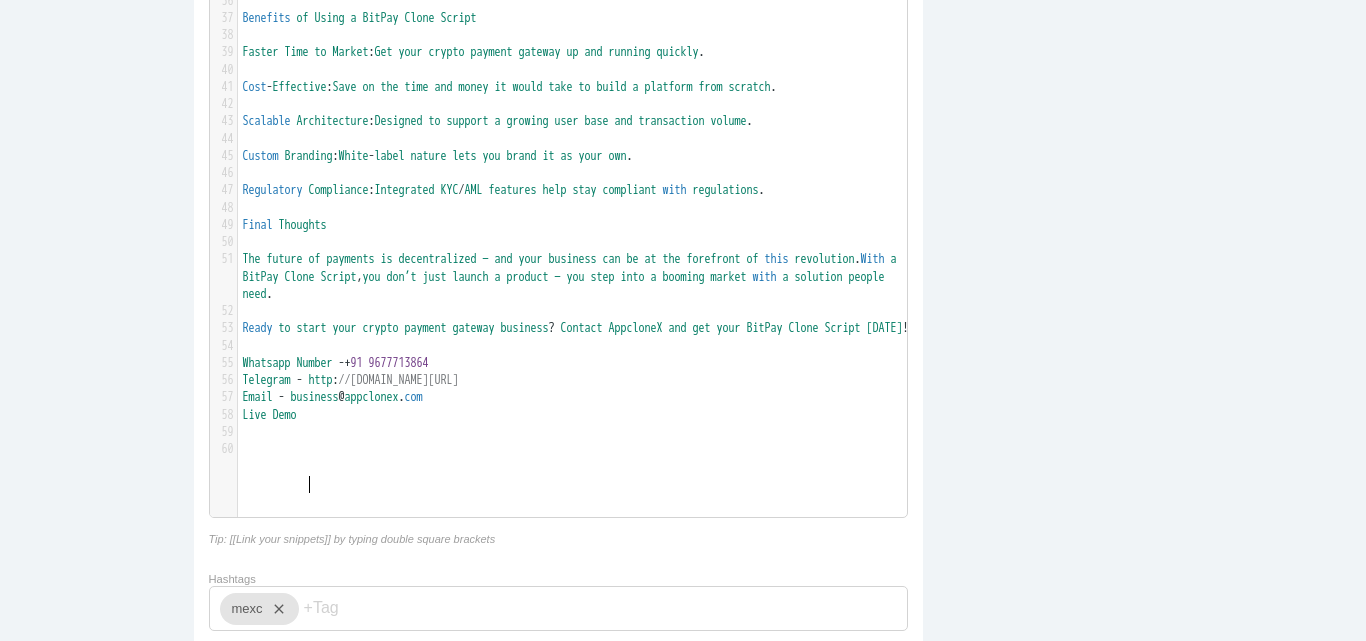 scroll, scrollTop: 6, scrollLeft: 67, axis: both 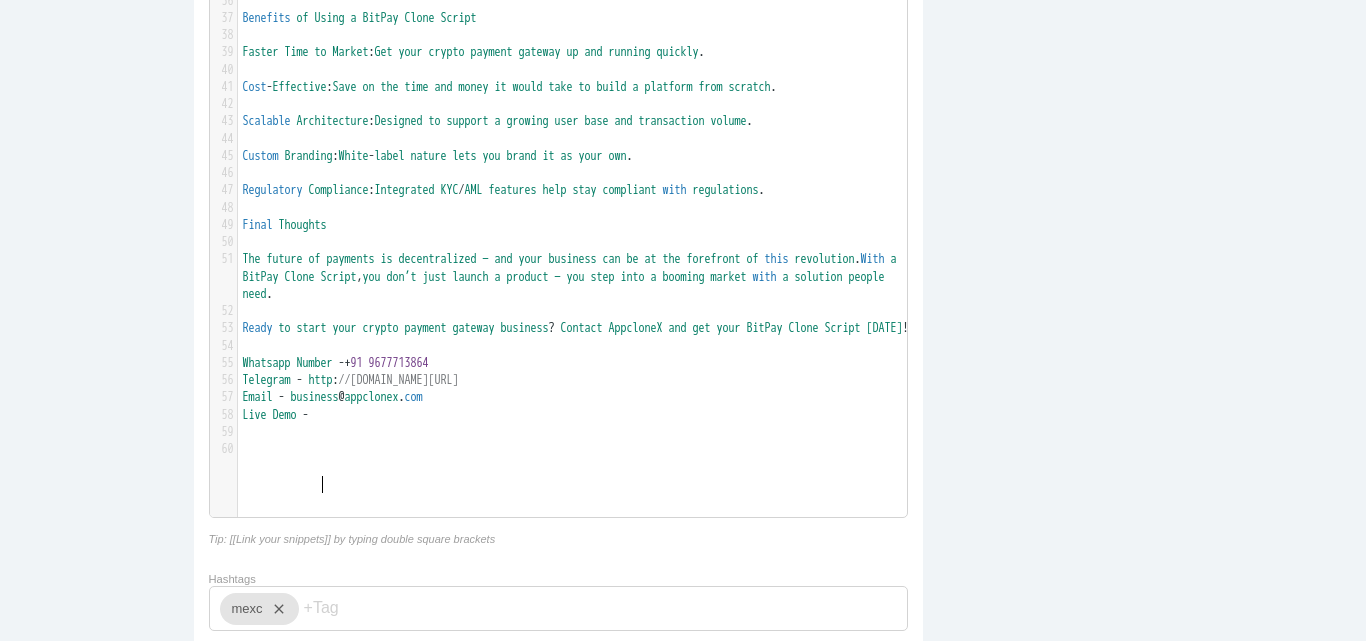 type on "Live Demo -" 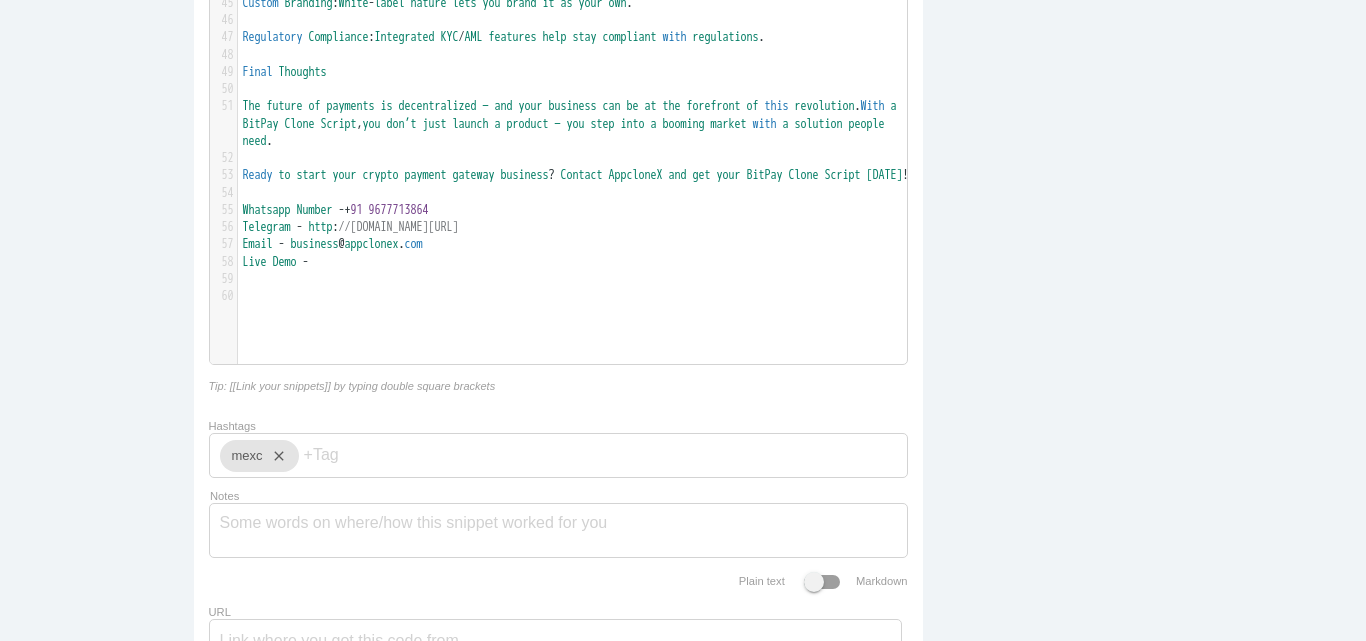 scroll, scrollTop: 1404, scrollLeft: 0, axis: vertical 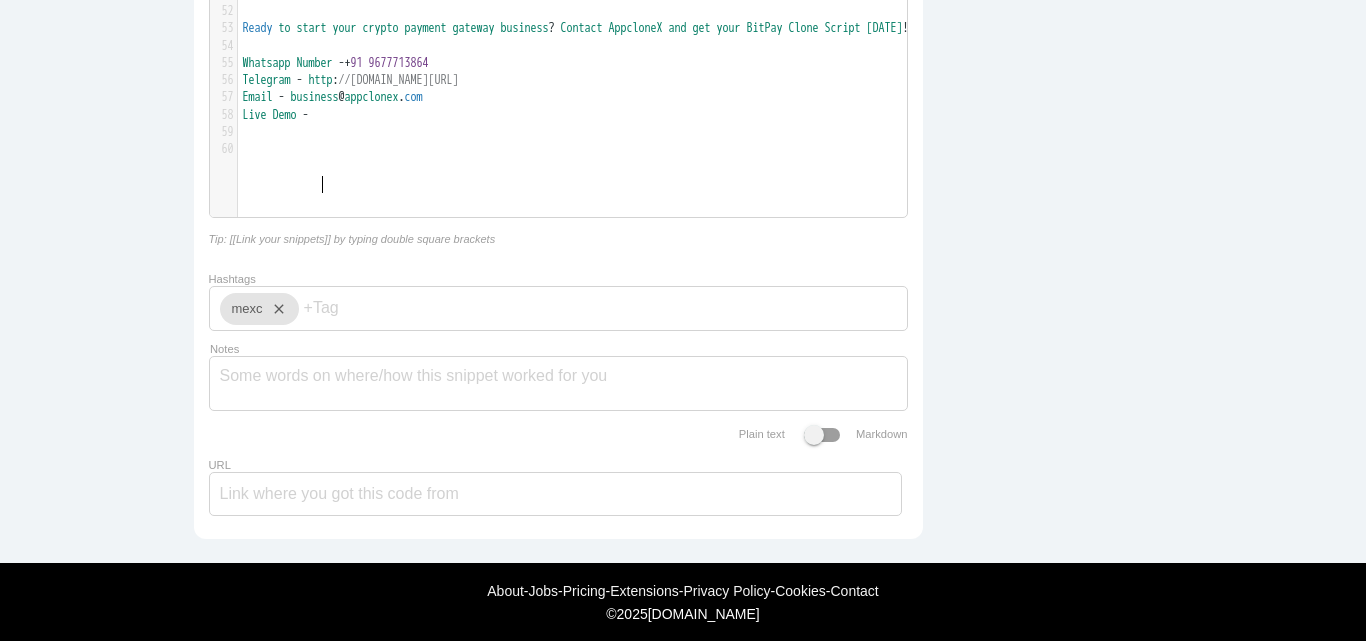 click on "Live   Demo   -" at bounding box center [580, 115] 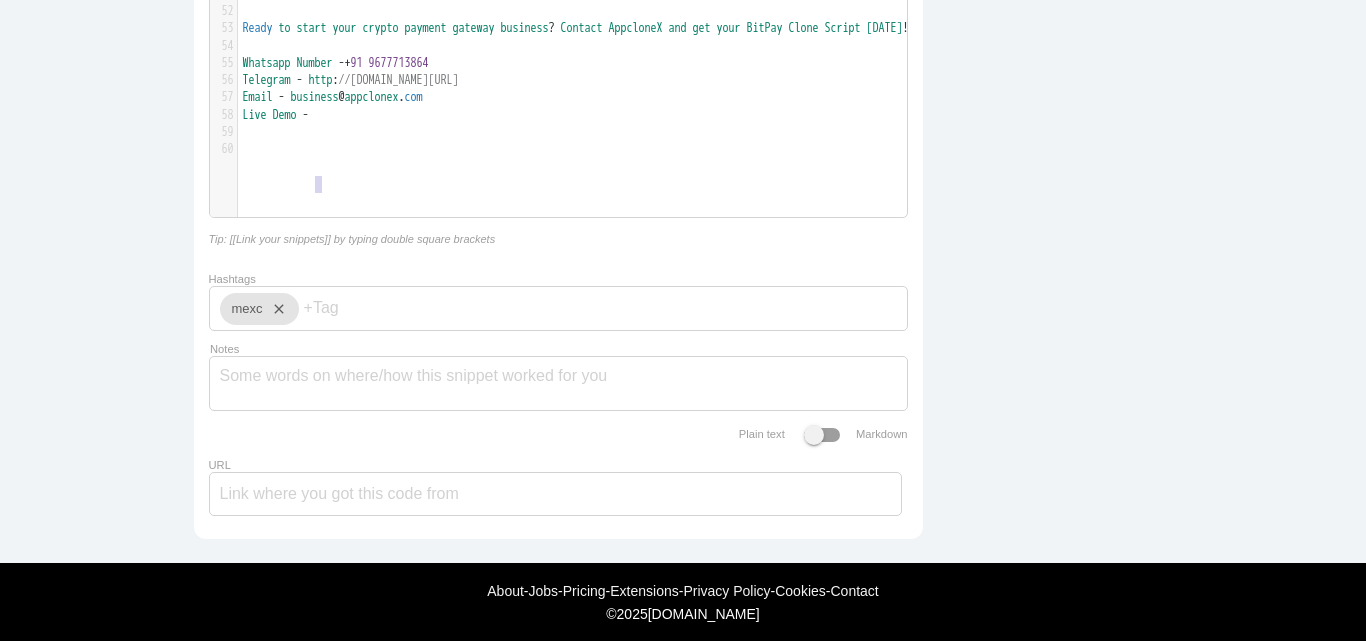 type on "Live Demo -" 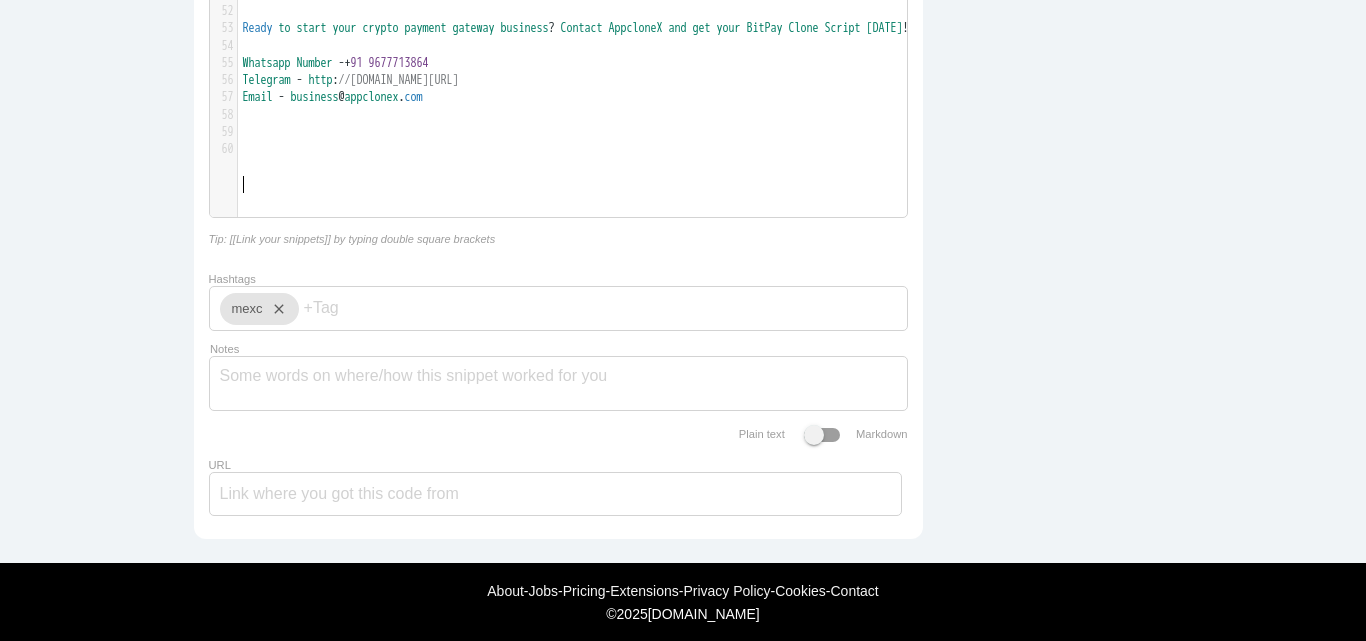 type on "Website - [URL][DOMAIN_NAME]" 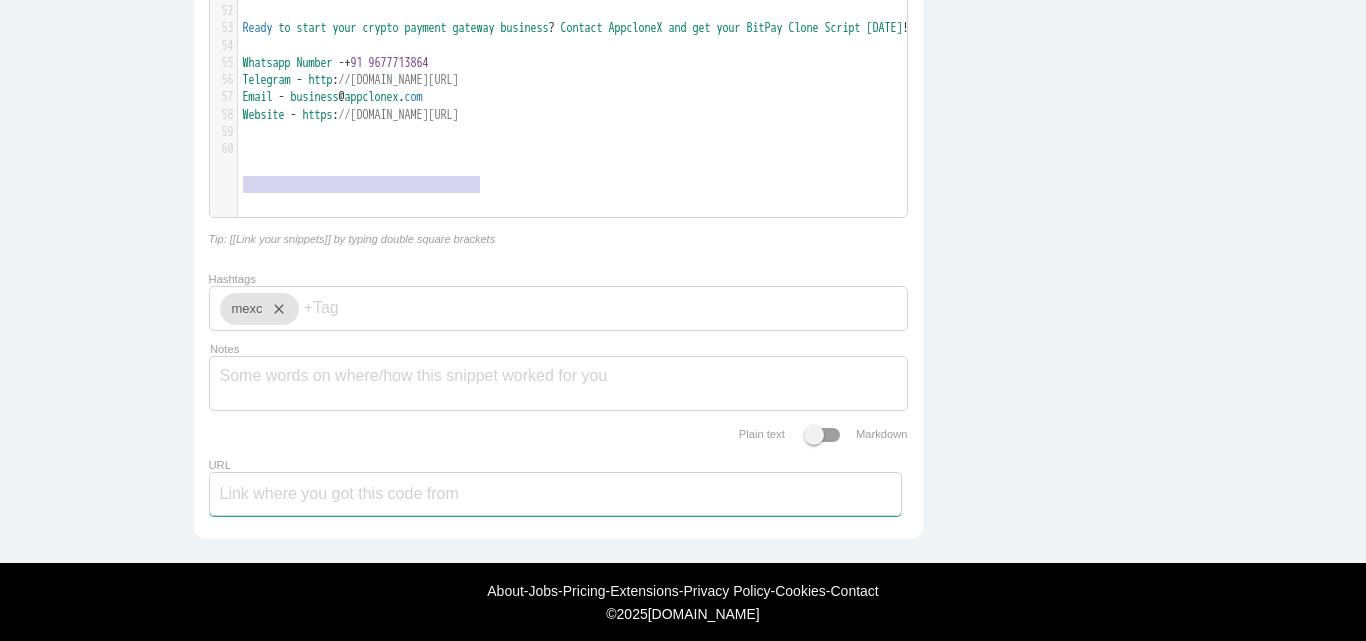 click on "URL" at bounding box center (555, 494) 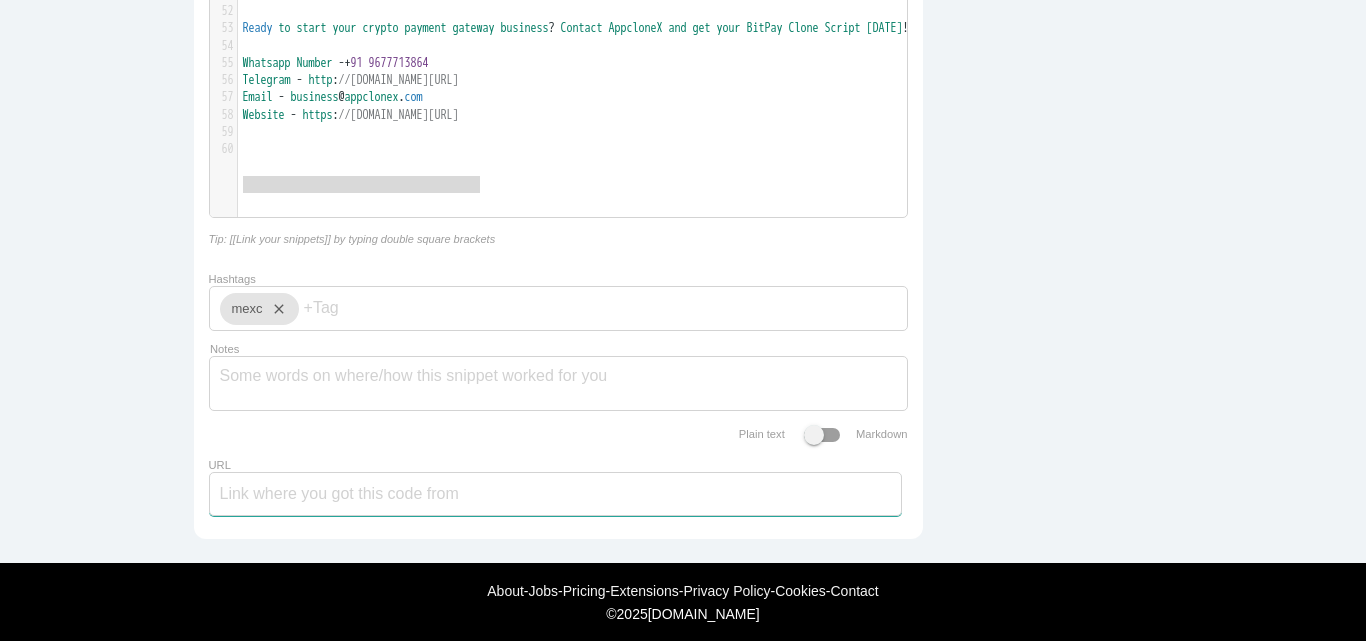 paste on "[URL][DOMAIN_NAME]" 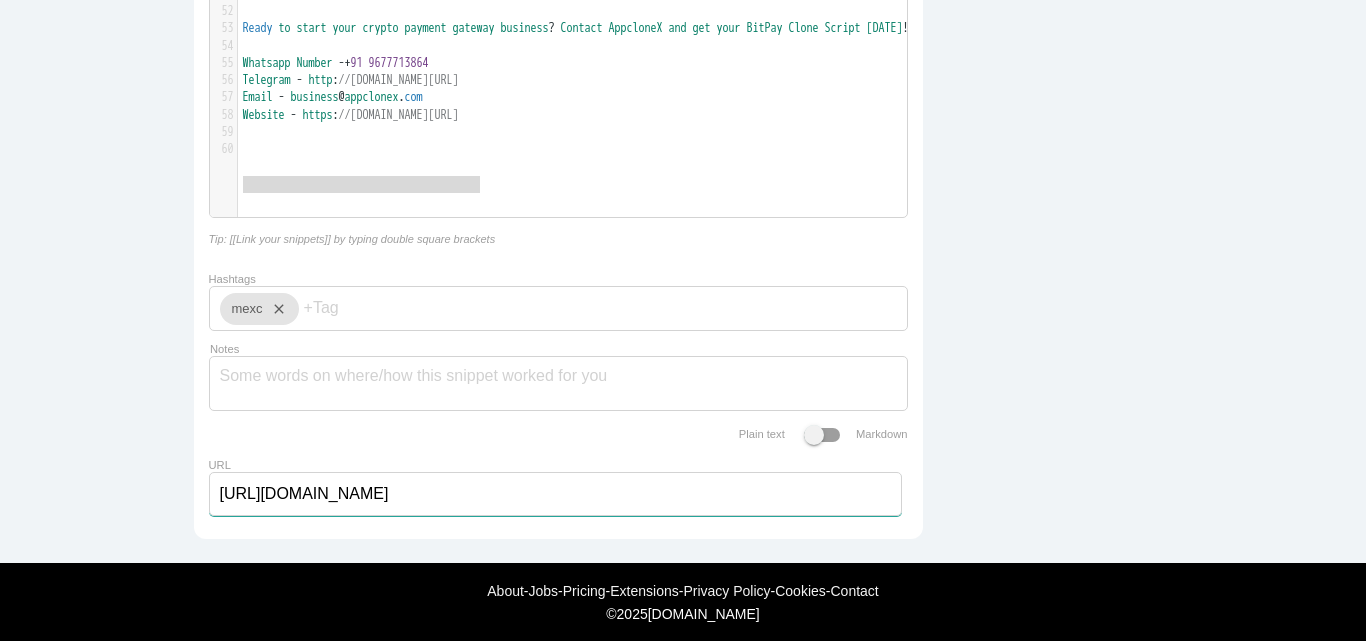 type on "[URL][DOMAIN_NAME]" 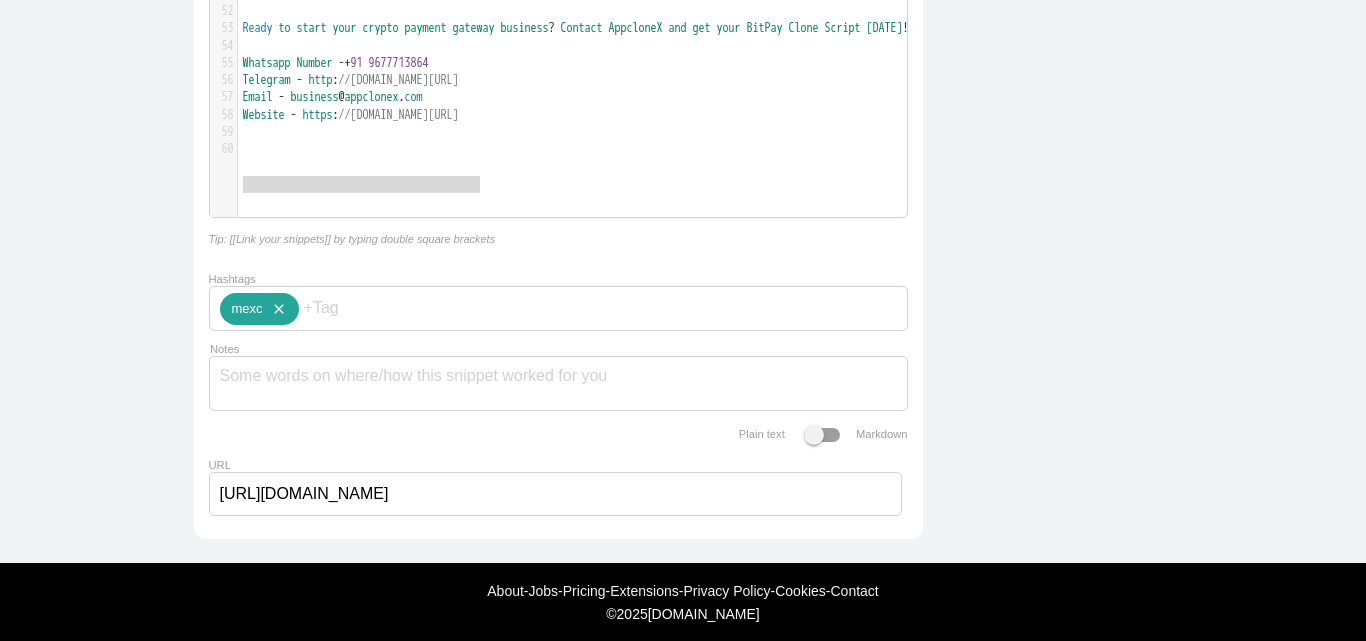 click on "close" at bounding box center [275, 309] 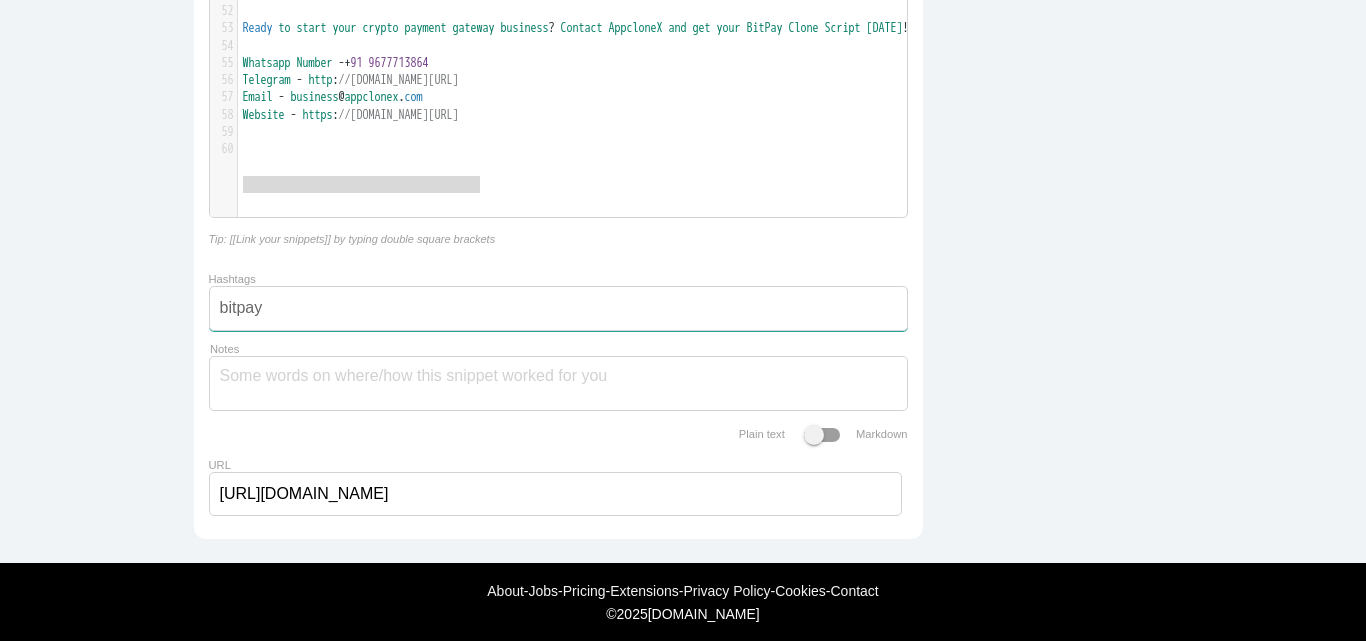 type on "bitpay" 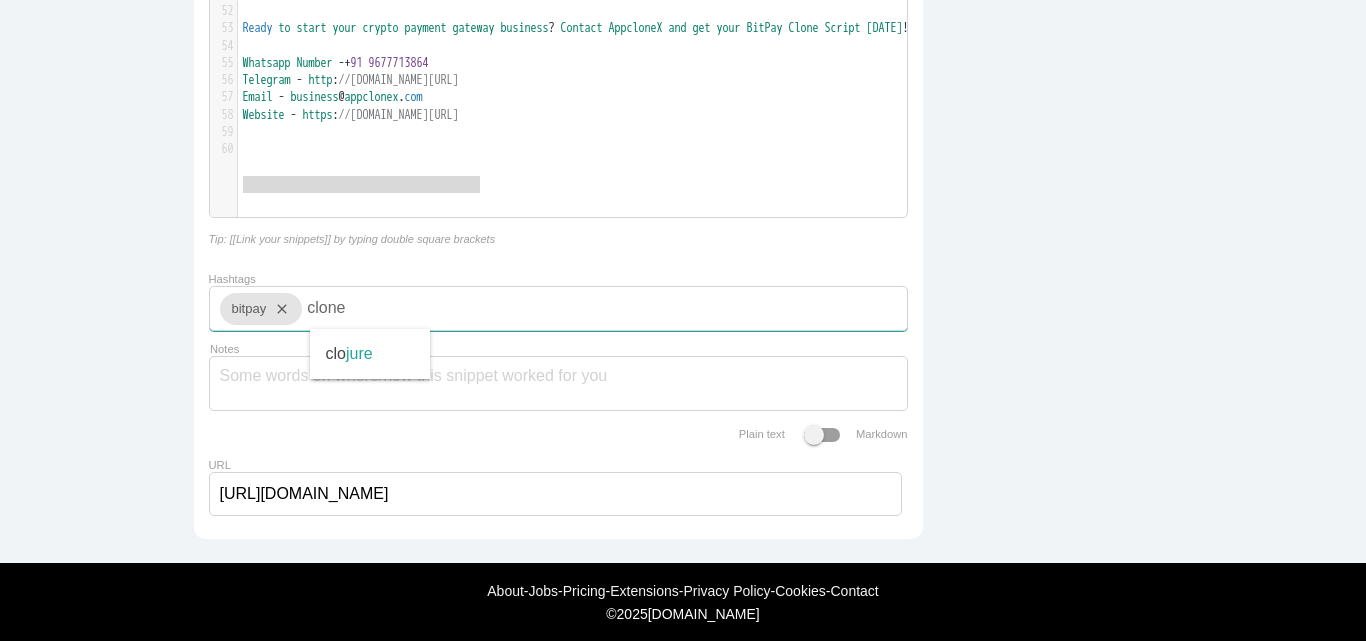 type on "clone" 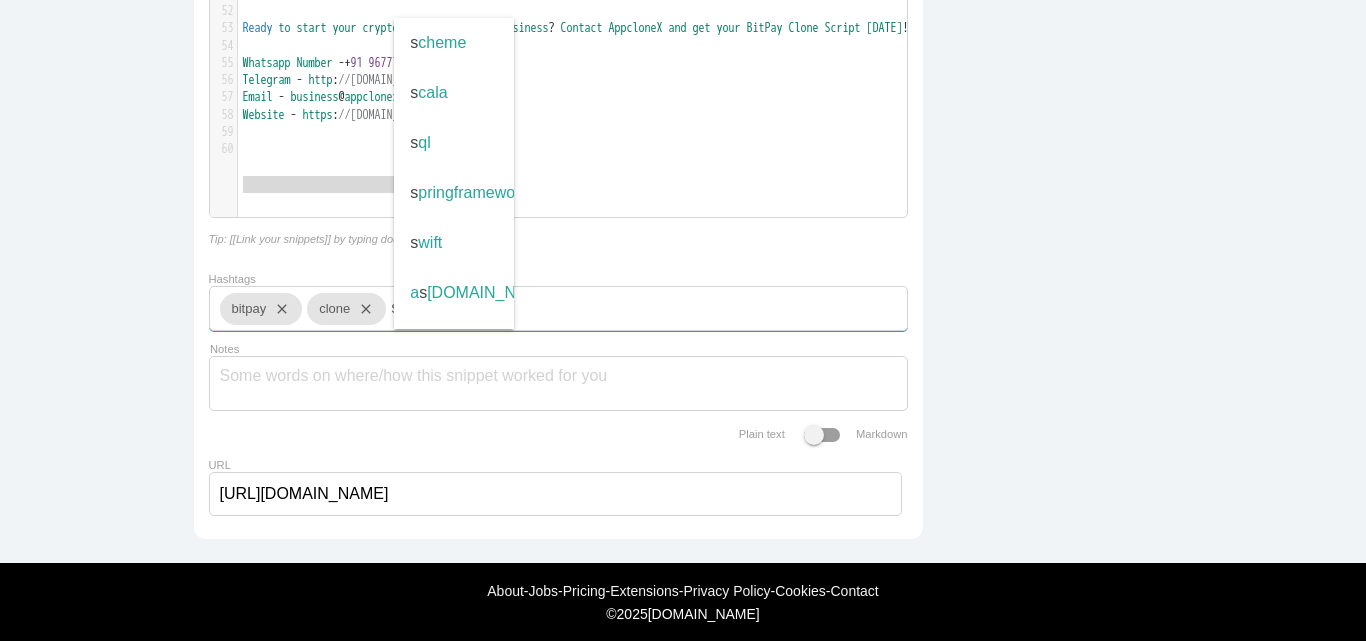 type on "s" 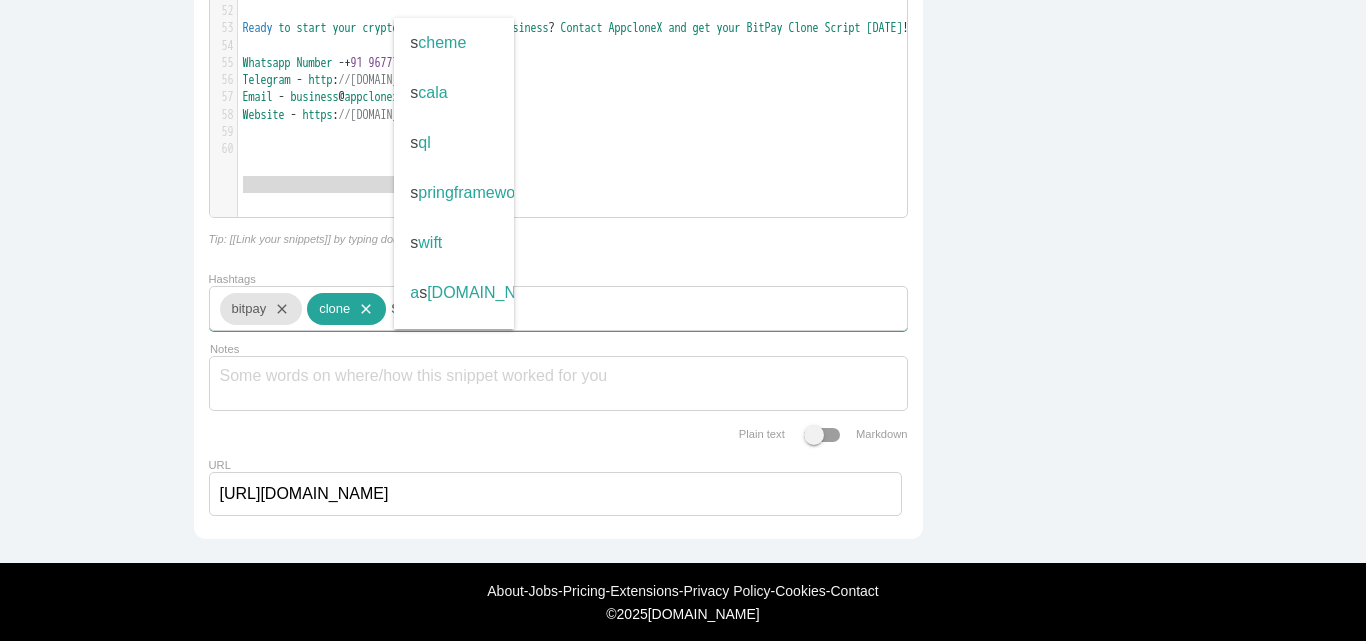 click on "close" at bounding box center [362, 309] 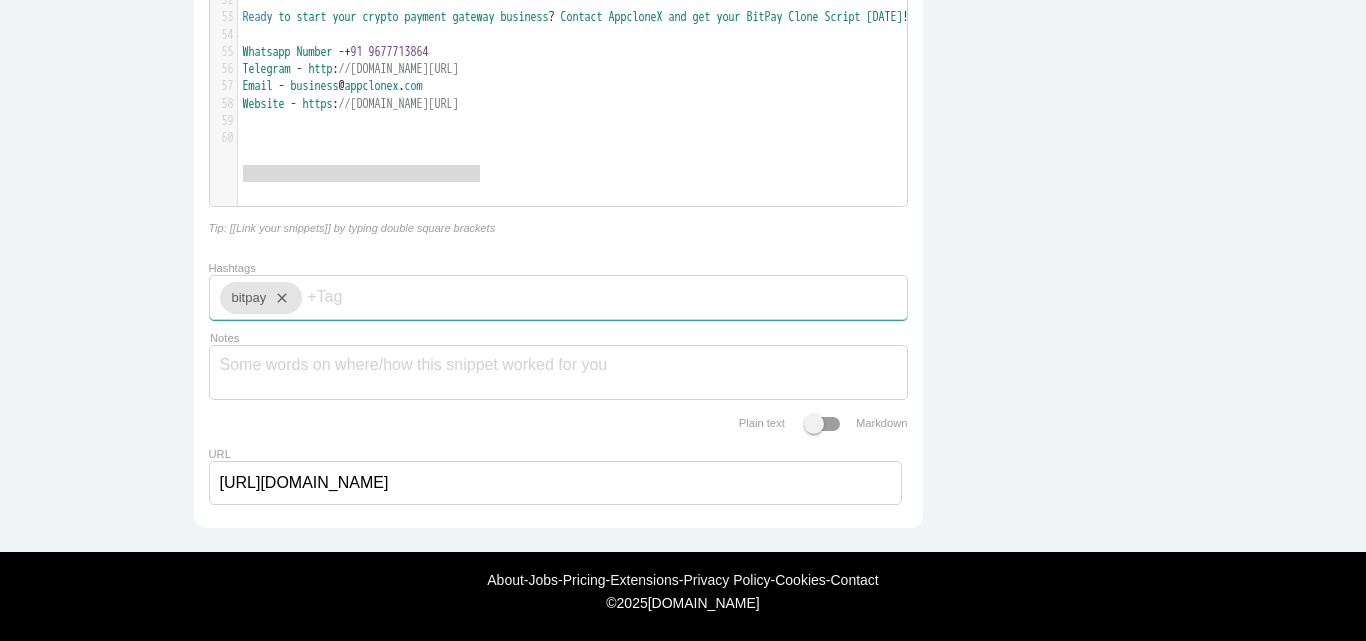 scroll, scrollTop: 1451, scrollLeft: 0, axis: vertical 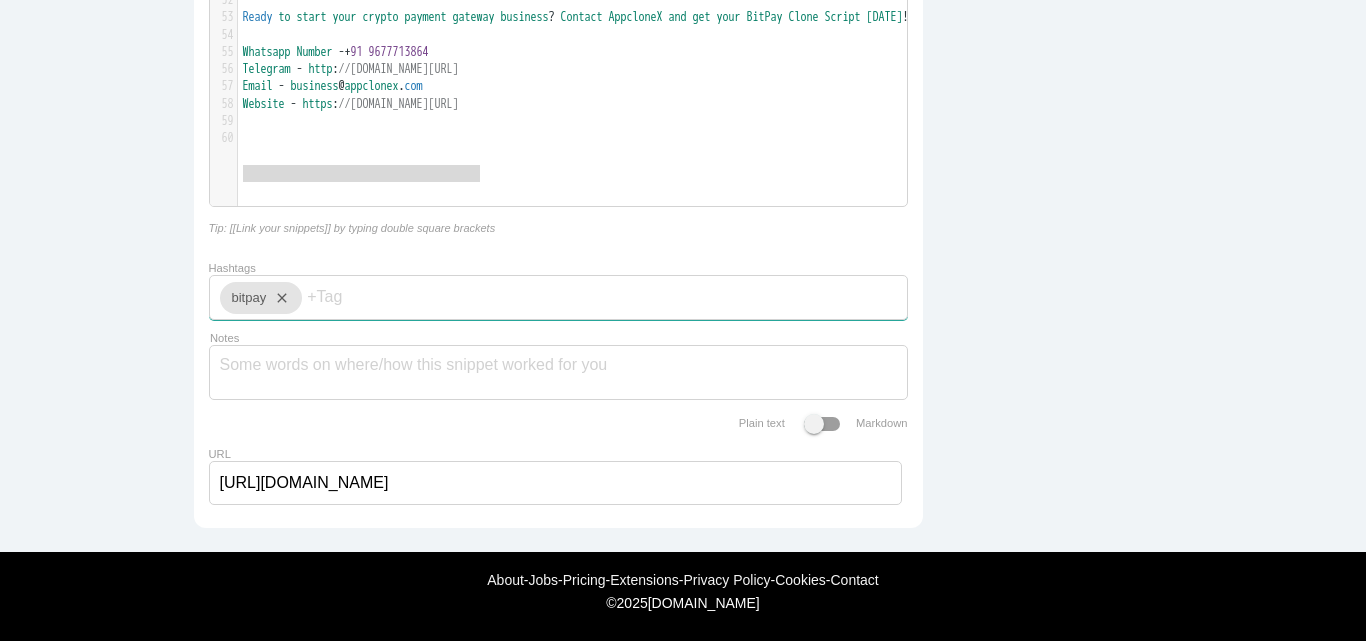 type 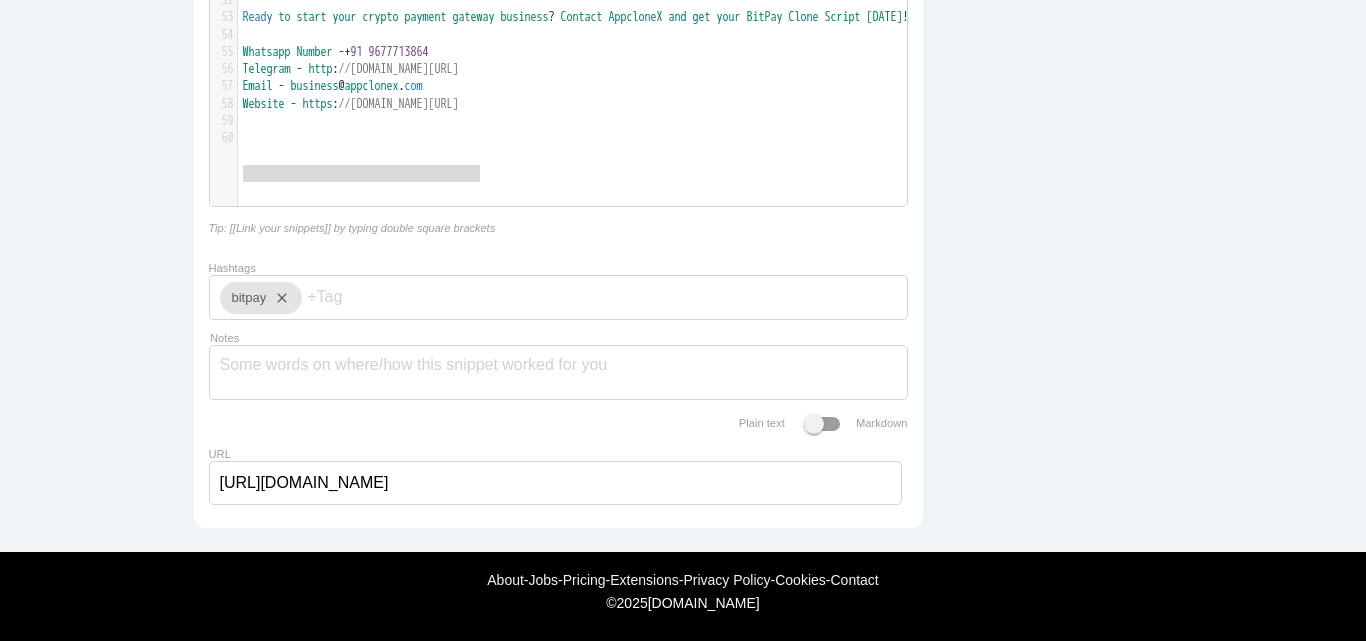 click at bounding box center [822, 424] 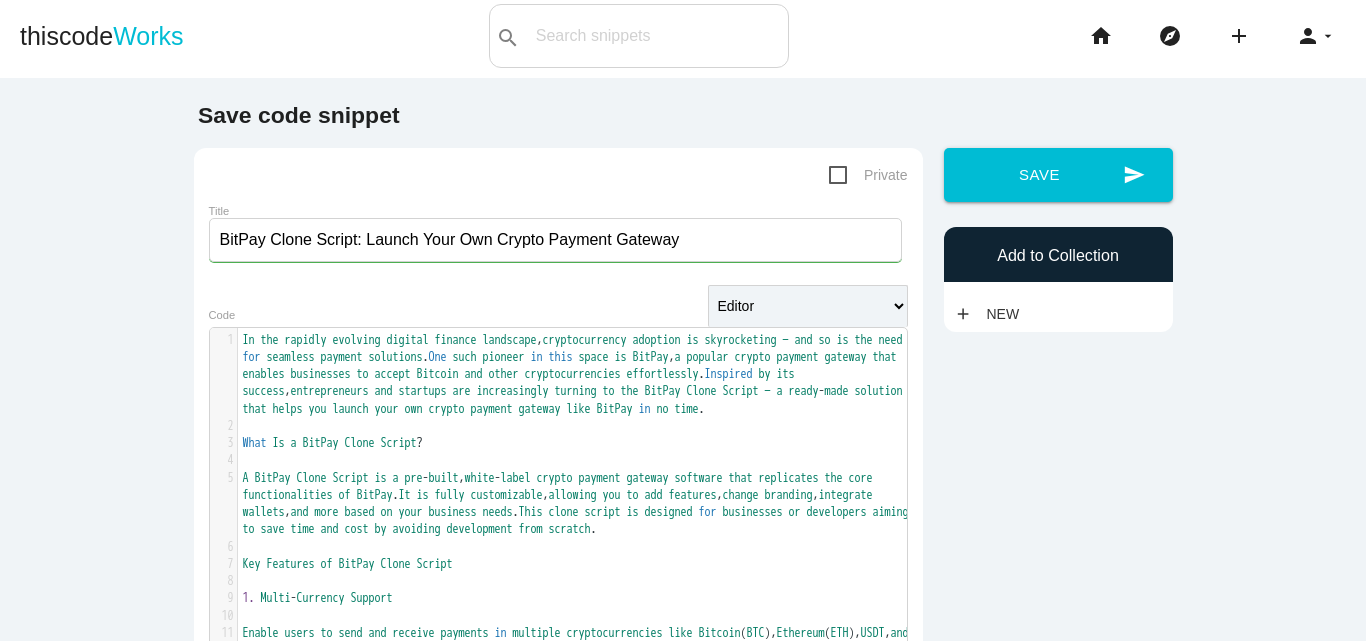 scroll, scrollTop: 0, scrollLeft: 0, axis: both 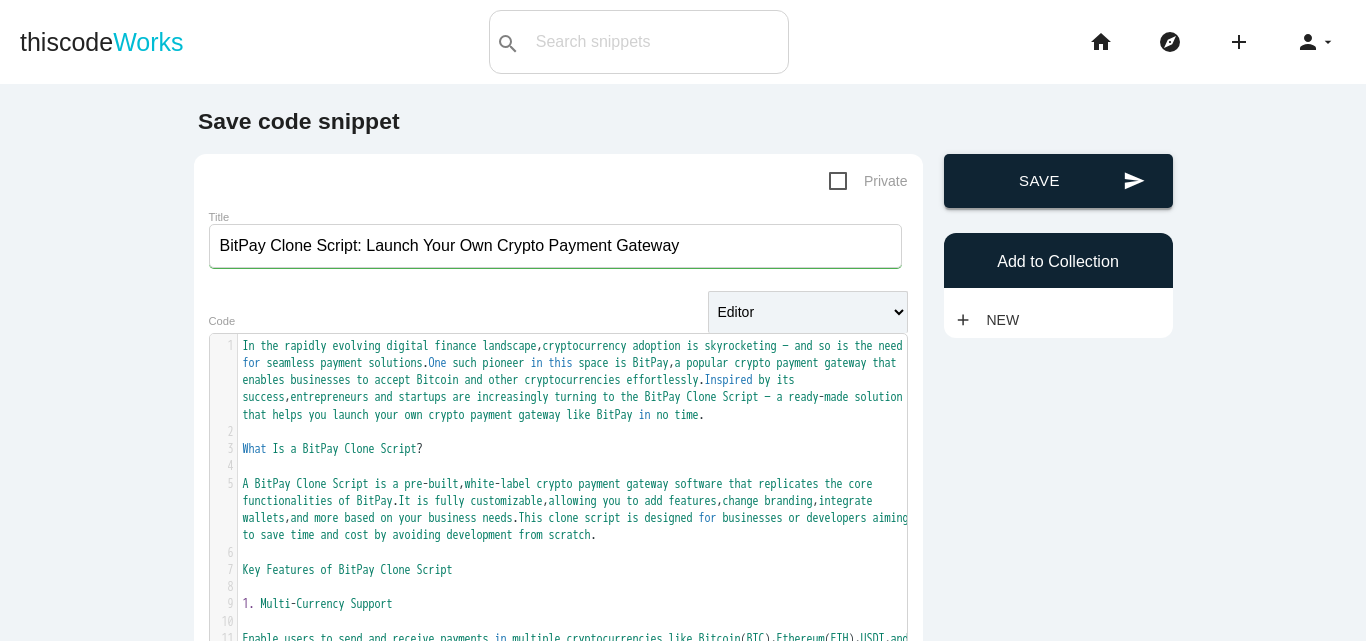 click on "send Save" at bounding box center (1058, 181) 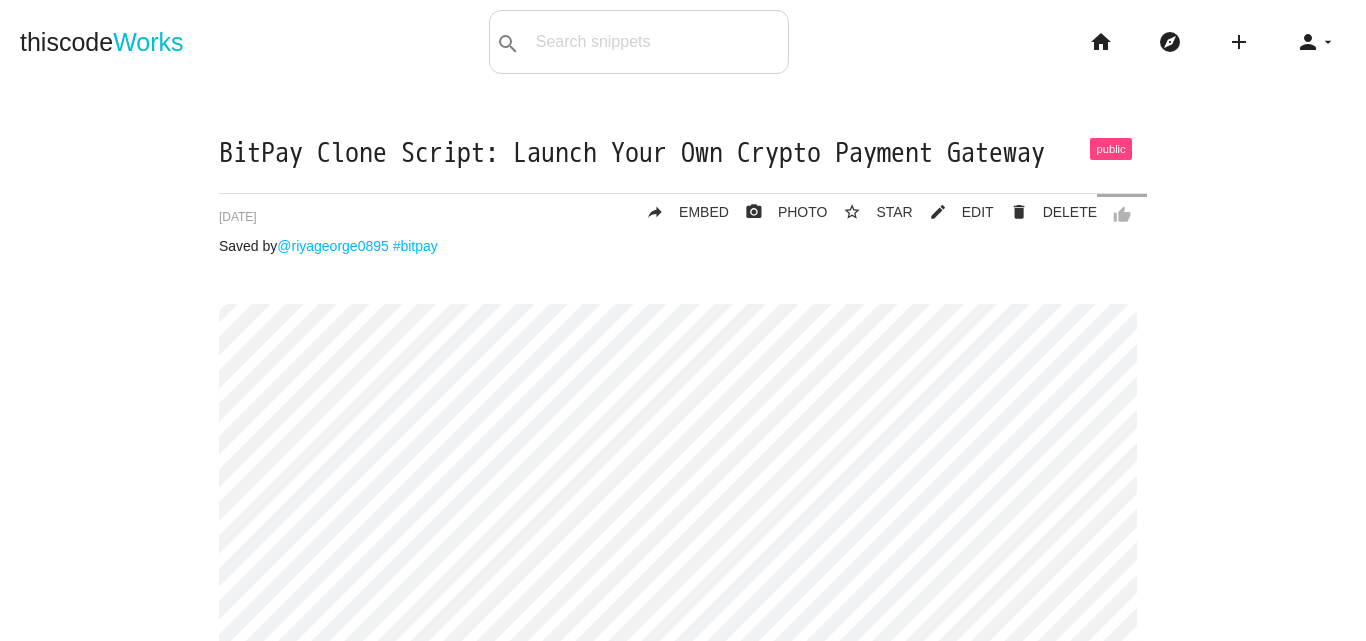 scroll, scrollTop: 0, scrollLeft: 0, axis: both 